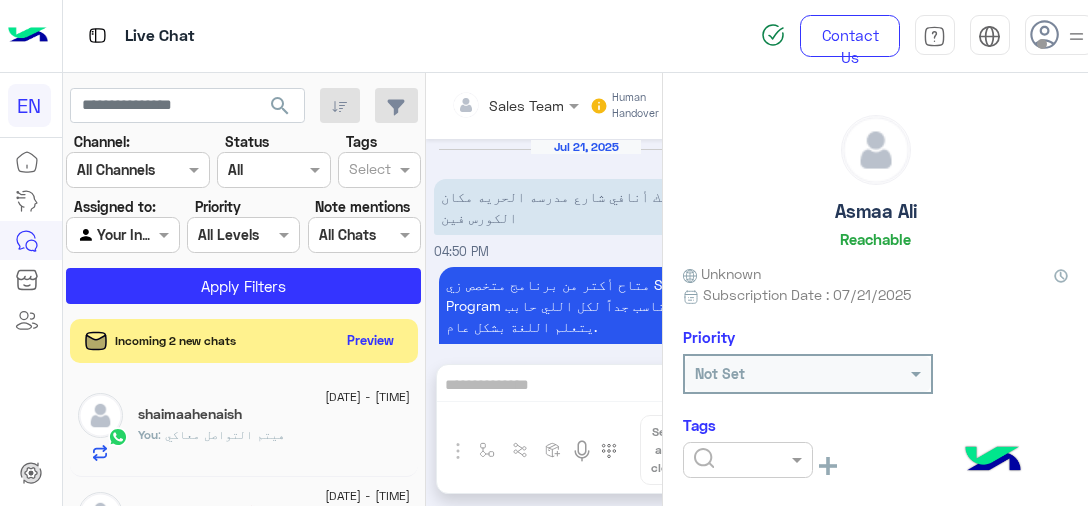scroll, scrollTop: 0, scrollLeft: 0, axis: both 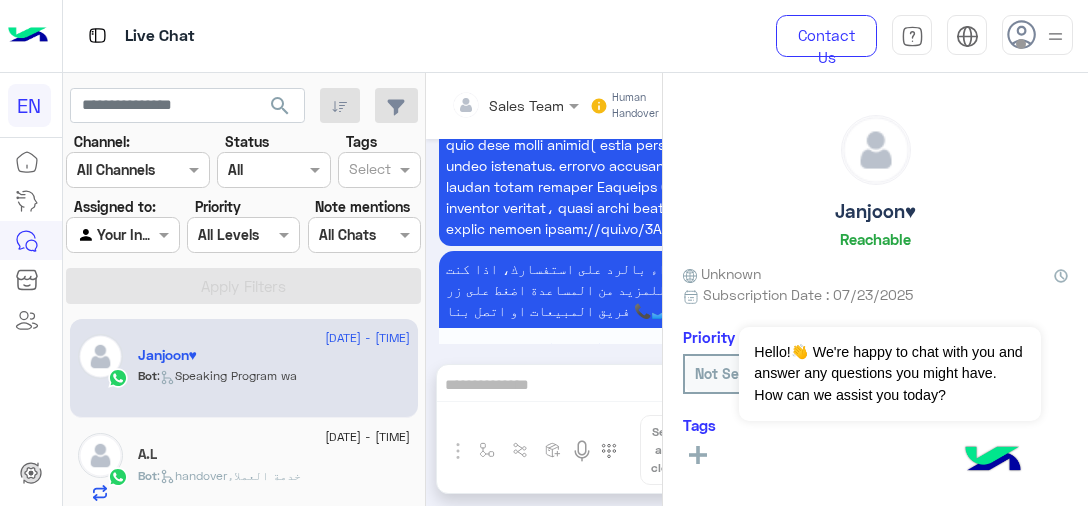 click on "Bot :   Speaking Program wa" 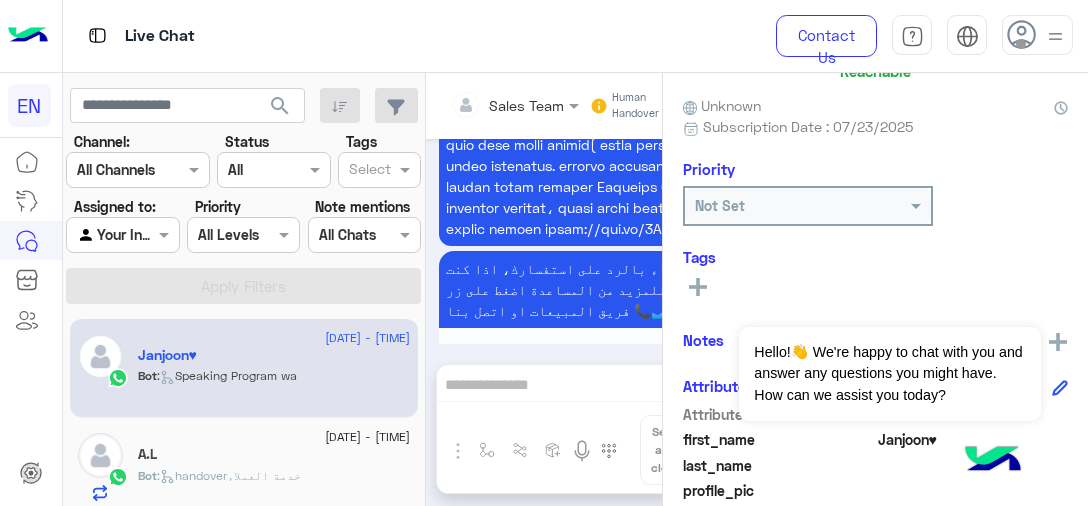 scroll, scrollTop: 400, scrollLeft: 0, axis: vertical 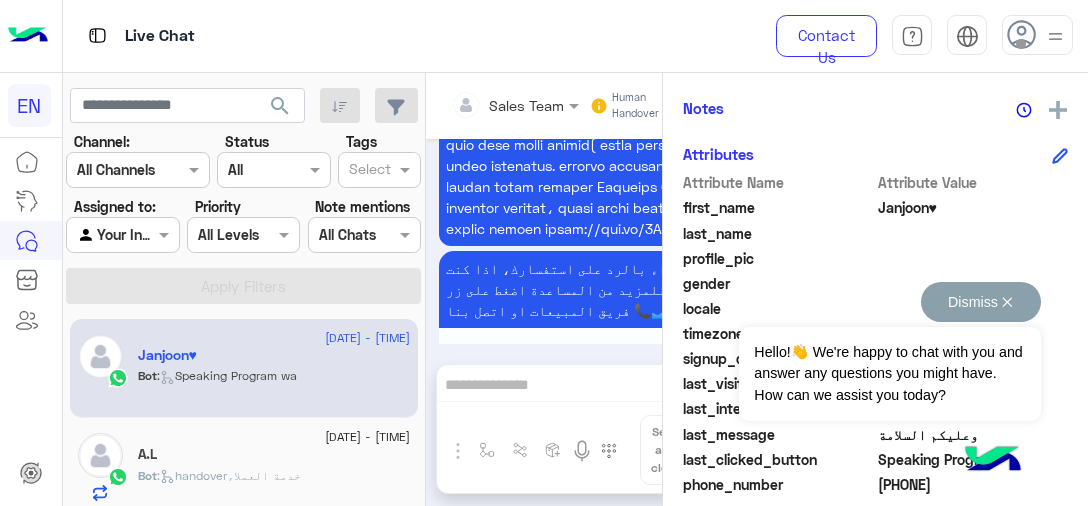 click on "Hello!👋 We're happy to chat with you and answer any questions you might have. How can we assist you today?" at bounding box center [889, 374] 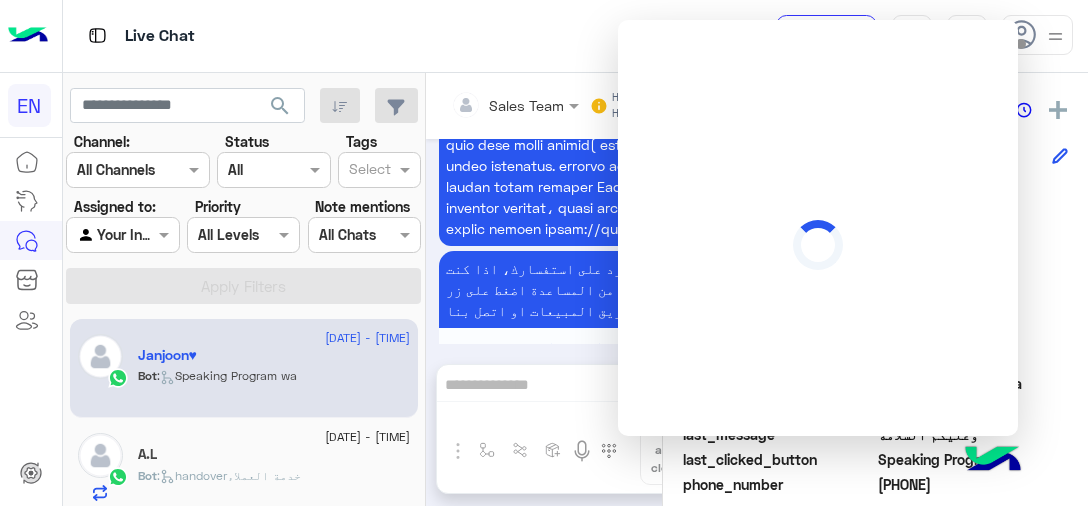 click at bounding box center (818, 228) 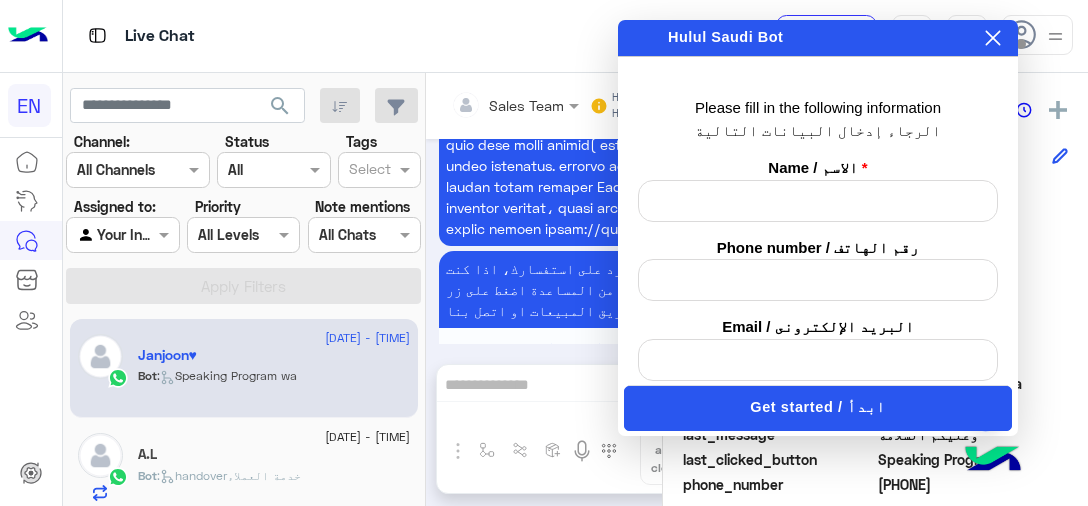 click at bounding box center (993, 38) 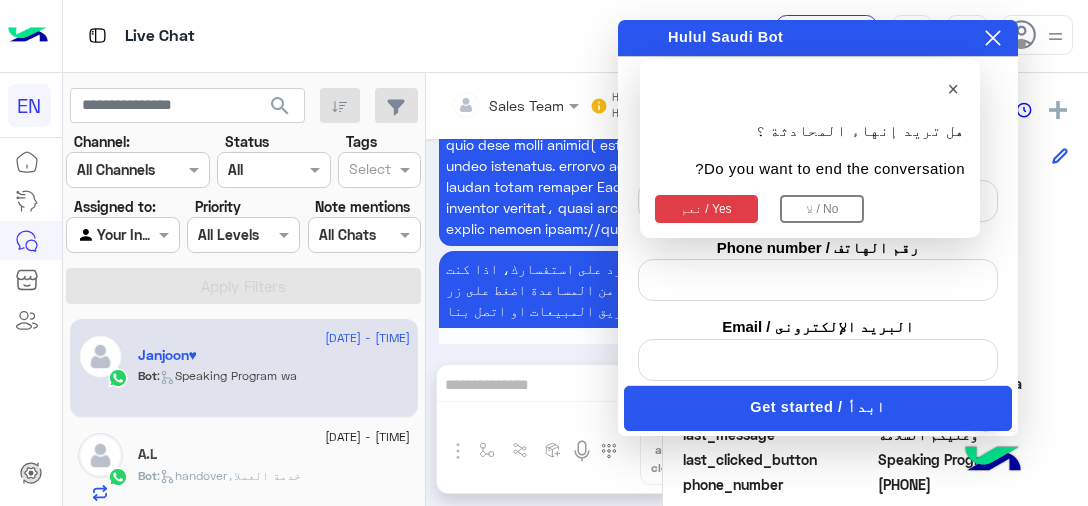 scroll, scrollTop: 0, scrollLeft: 0, axis: both 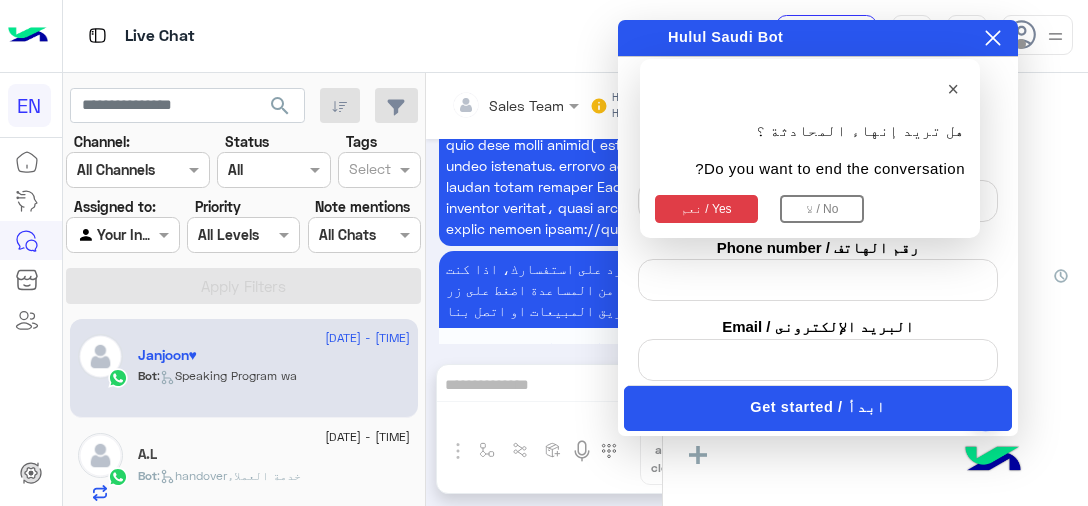 click on "نعم / Yes" at bounding box center (706, 209) 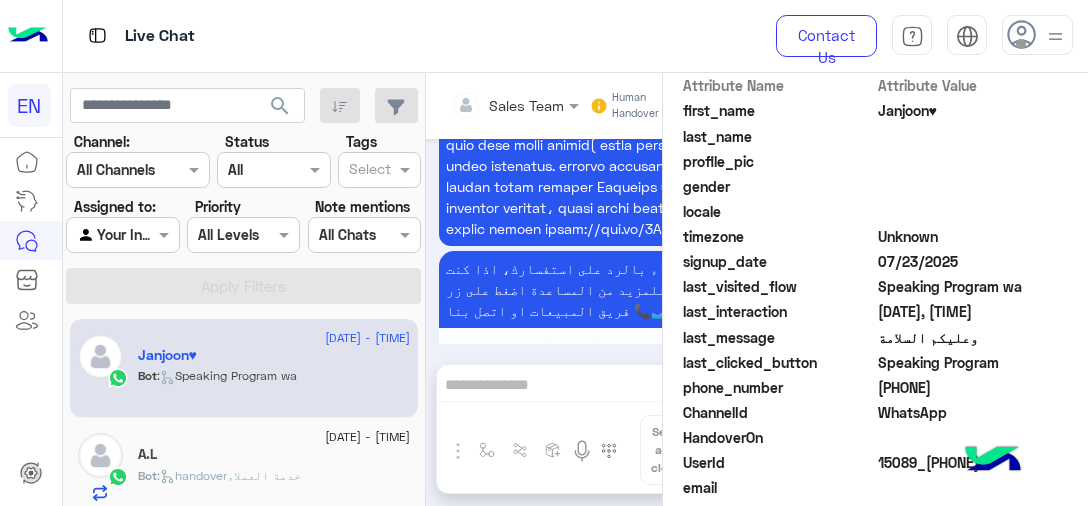 scroll, scrollTop: 500, scrollLeft: 0, axis: vertical 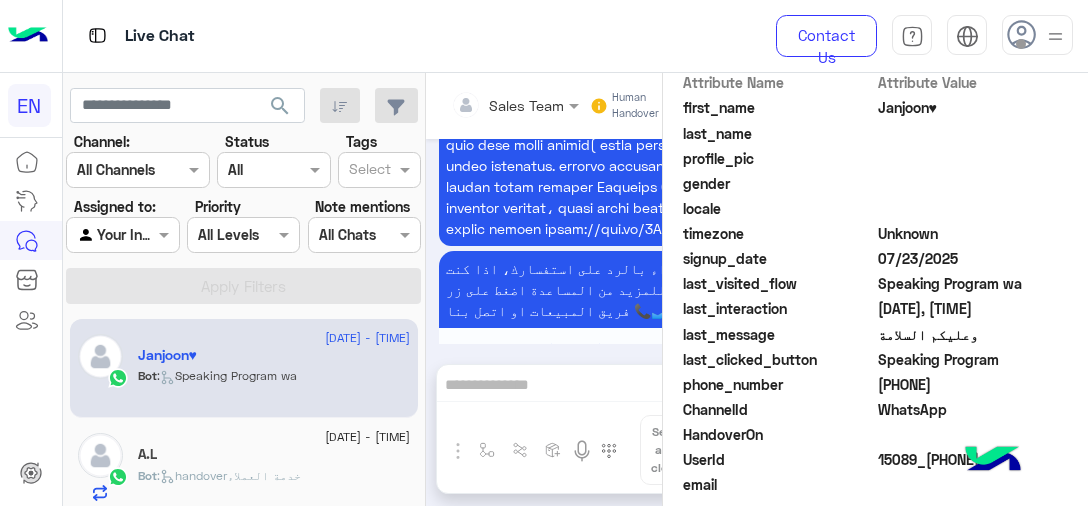 click on "[PHONE]" 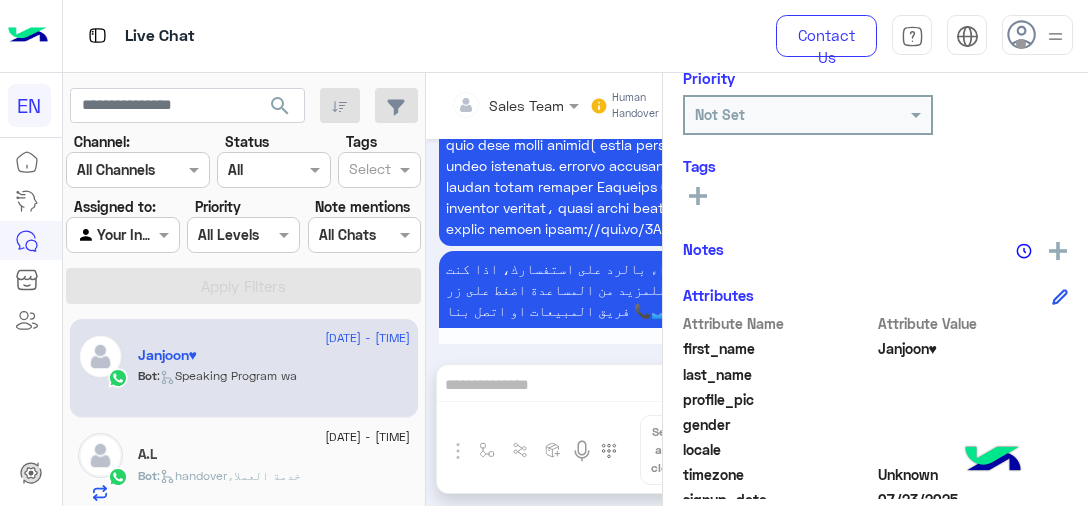 scroll, scrollTop: 300, scrollLeft: 0, axis: vertical 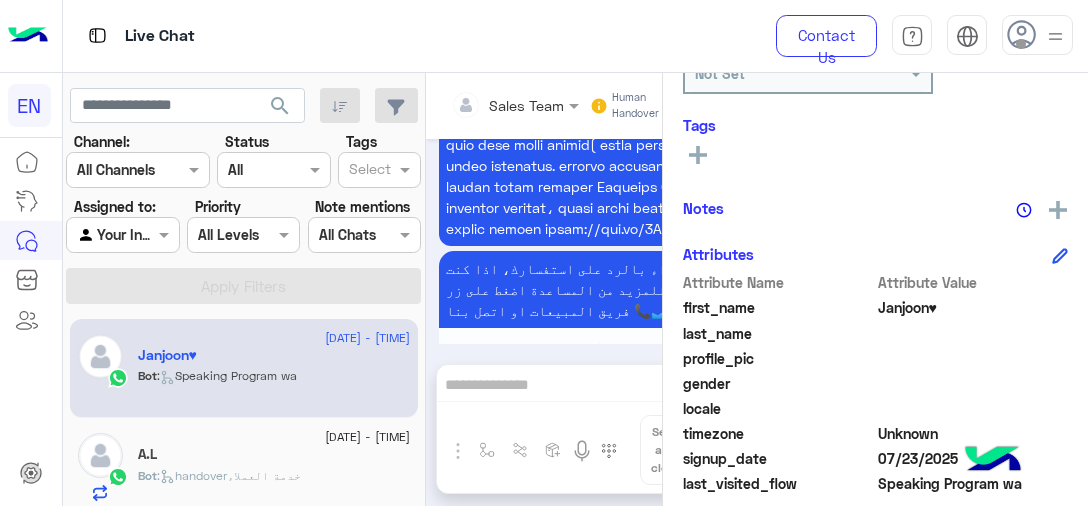 click on "Janjoon♥" 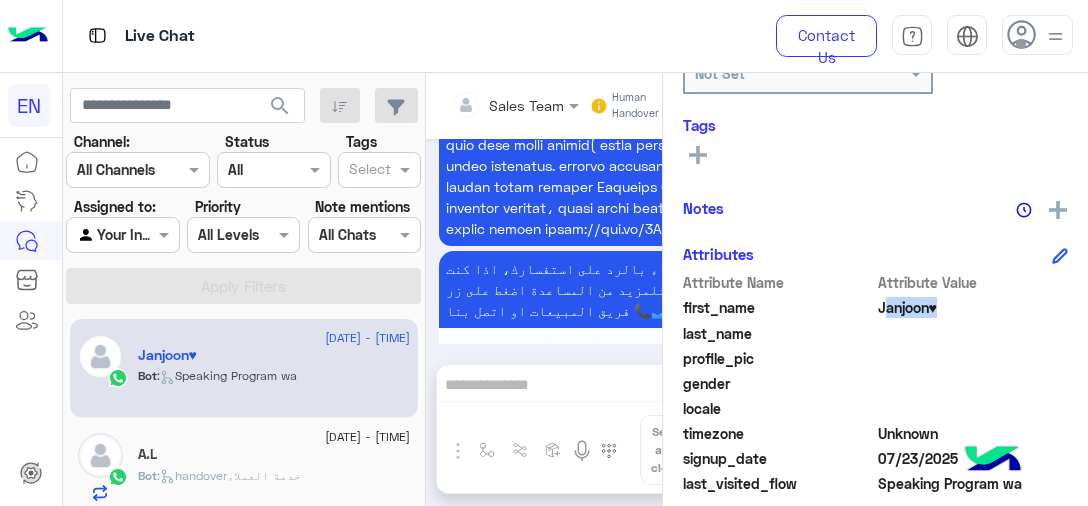 copy on "[FIRST]" 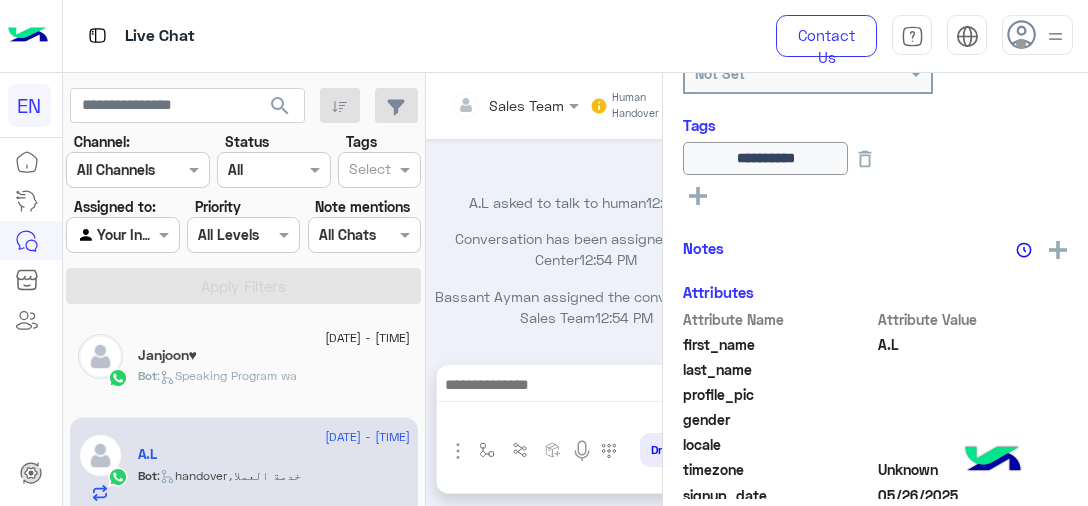 scroll, scrollTop: 366, scrollLeft: 0, axis: vertical 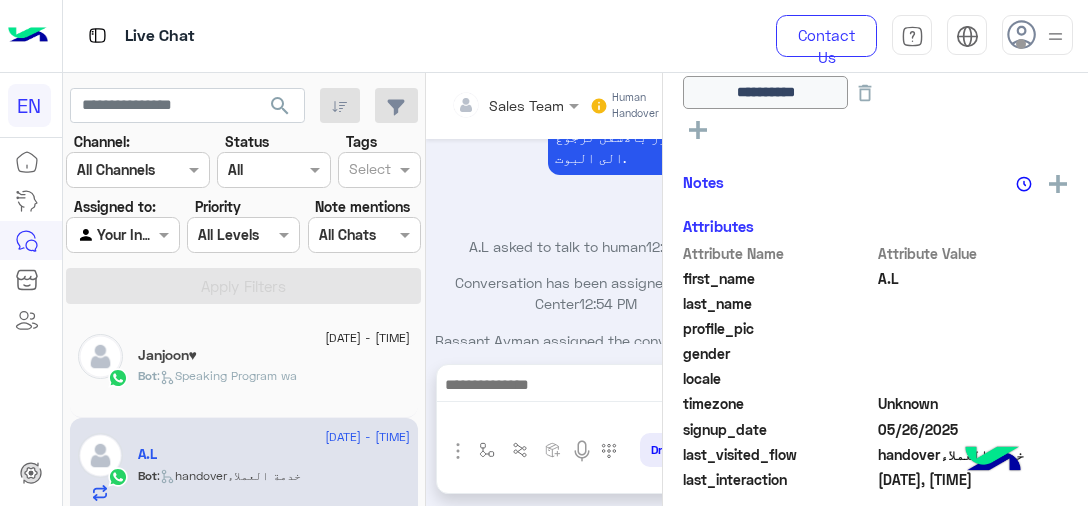 click on "Bot :   Speaking Program wa" 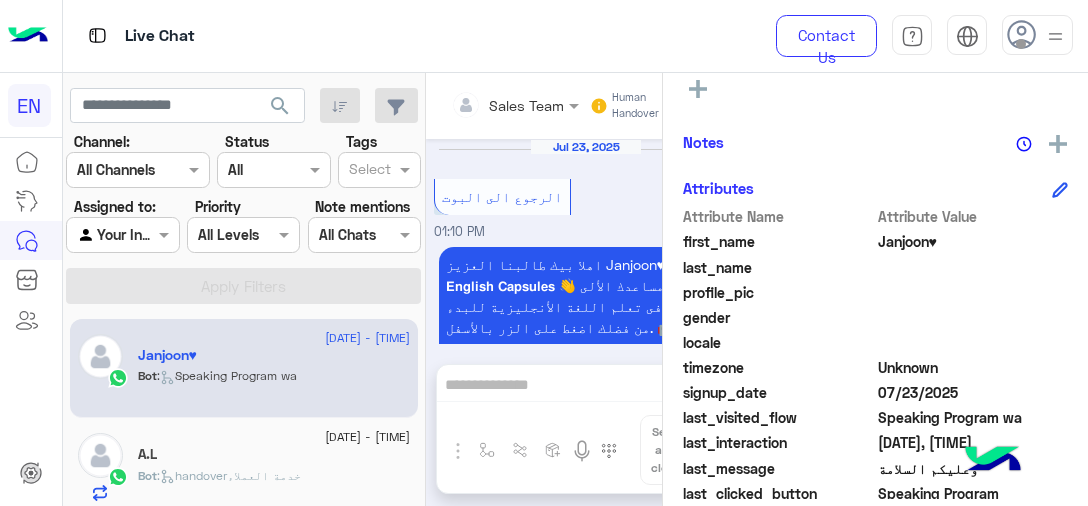 scroll, scrollTop: 1872, scrollLeft: 0, axis: vertical 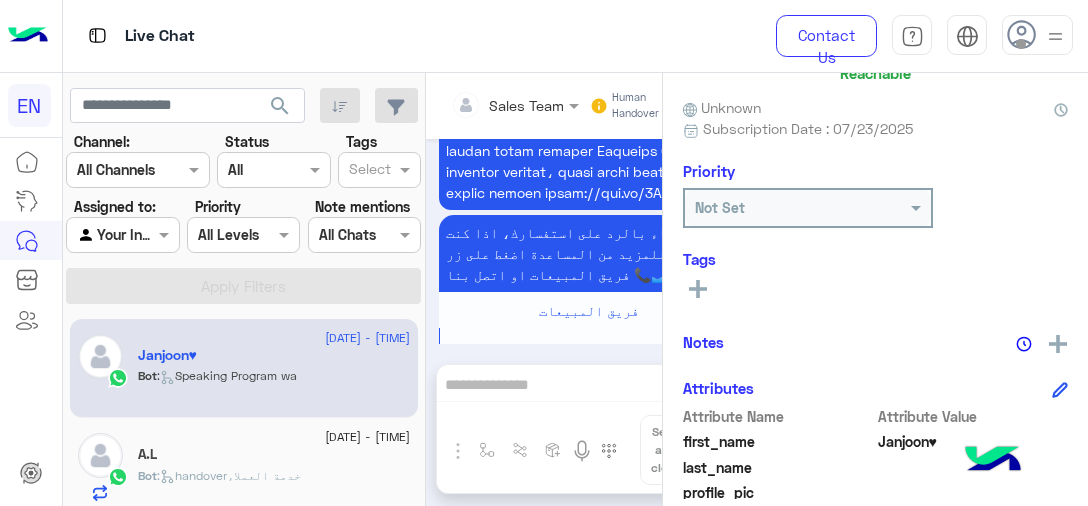 click 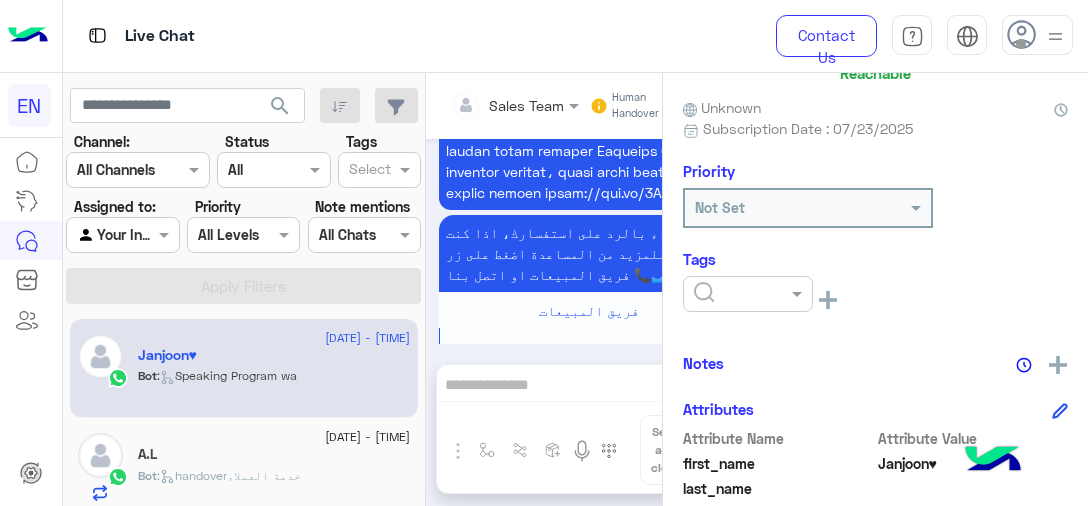 click 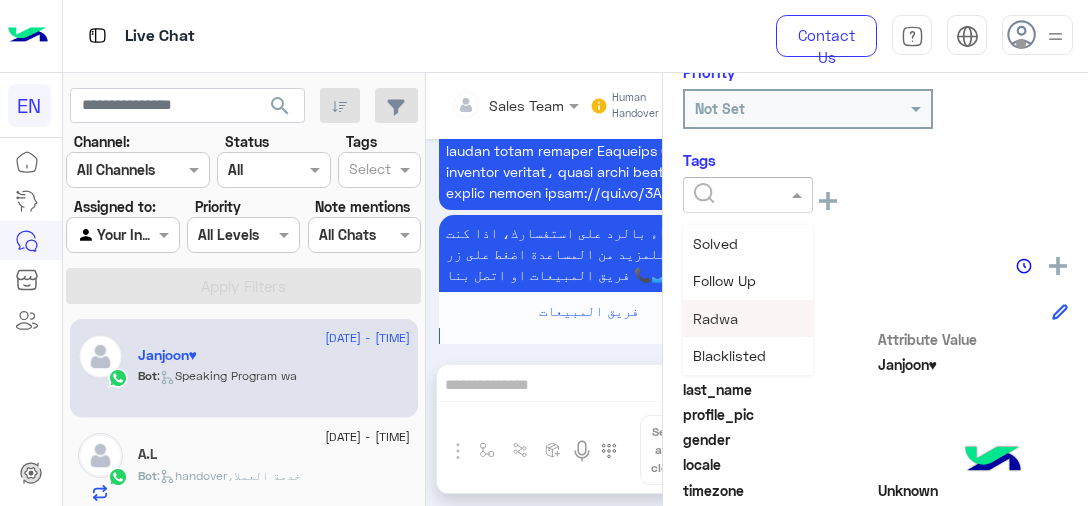 scroll, scrollTop: 266, scrollLeft: 0, axis: vertical 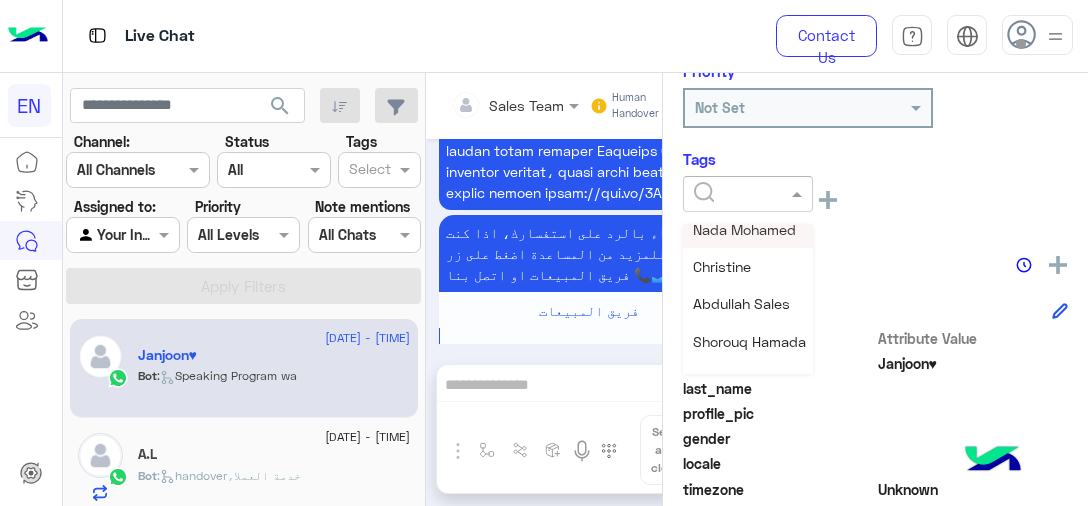 click on "Nada Mohamed" at bounding box center [744, 229] 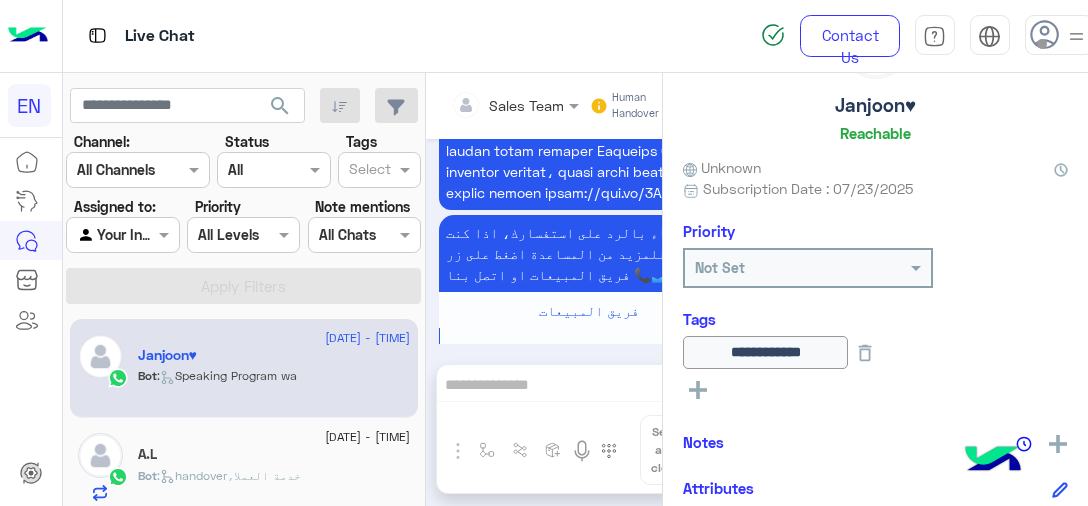 scroll, scrollTop: 0, scrollLeft: 0, axis: both 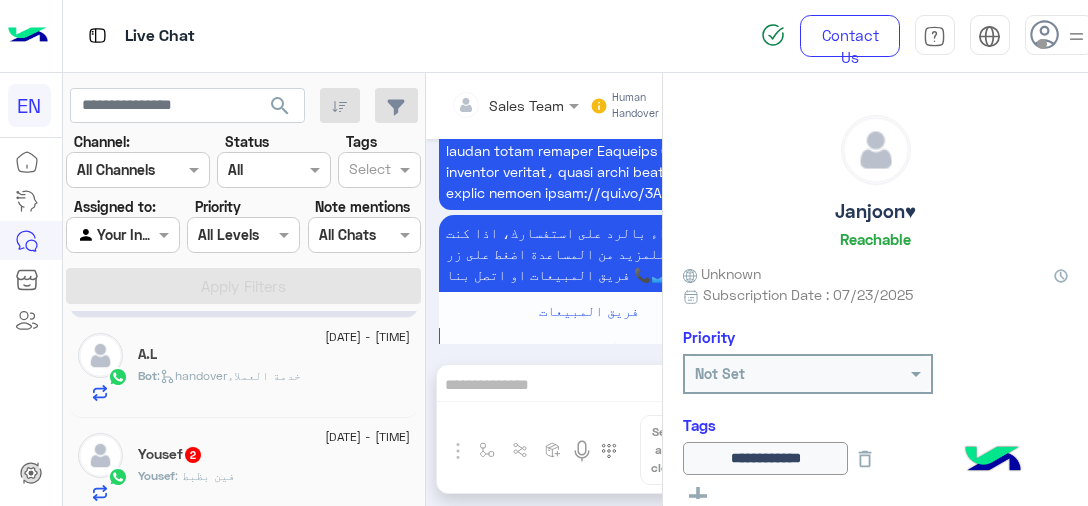 click on "[FIRST]   2" 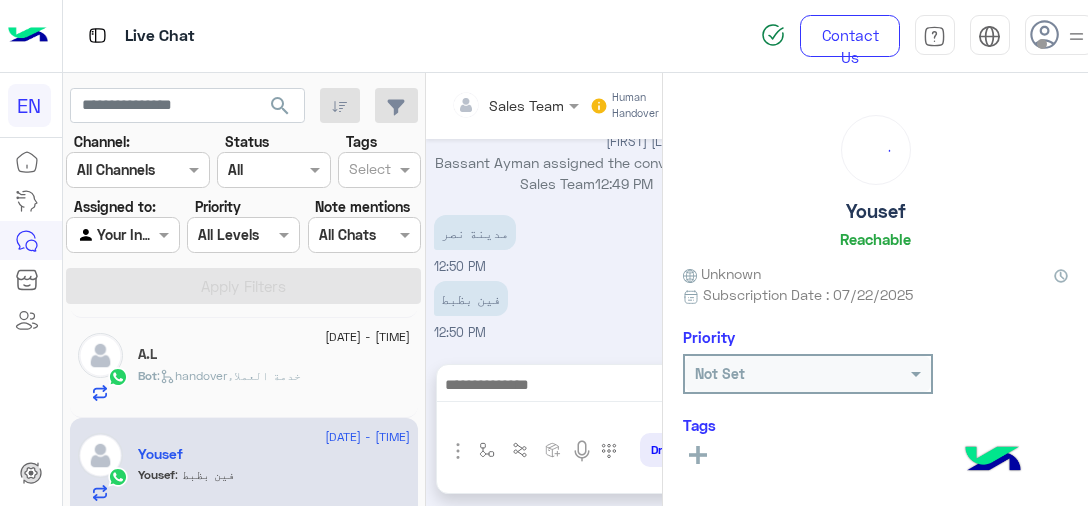 scroll, scrollTop: 491, scrollLeft: 0, axis: vertical 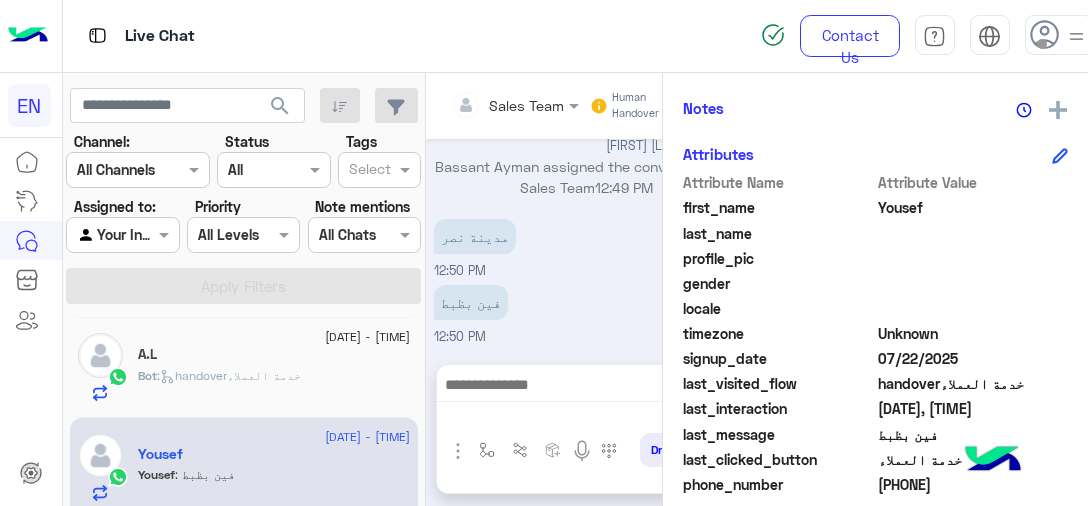 click on "[PHONE]" 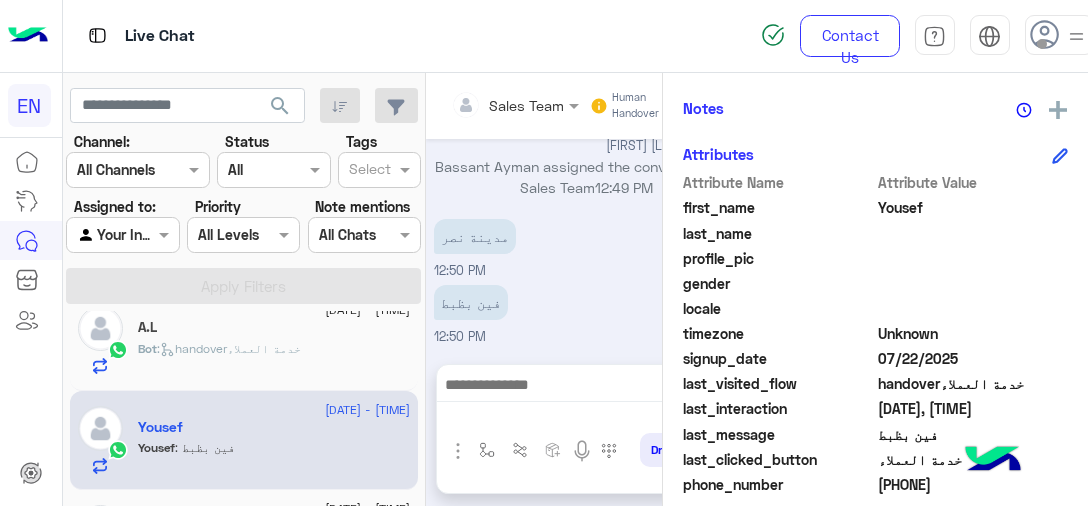 scroll, scrollTop: 200, scrollLeft: 0, axis: vertical 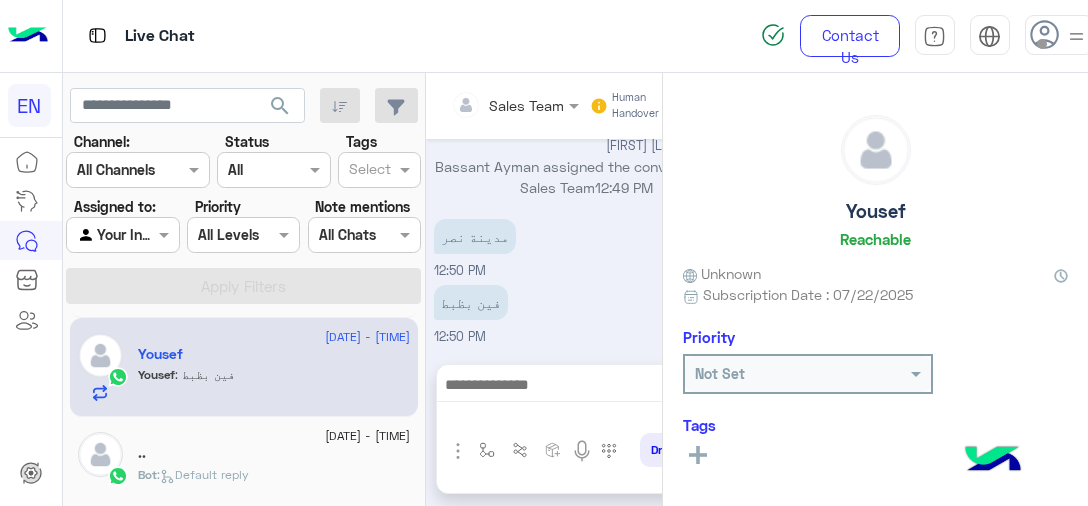click 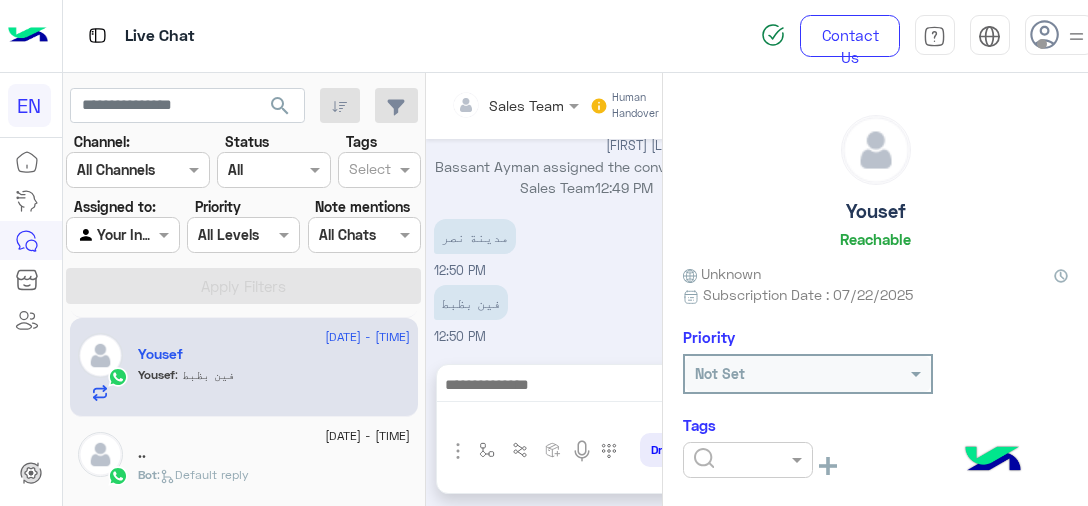 click 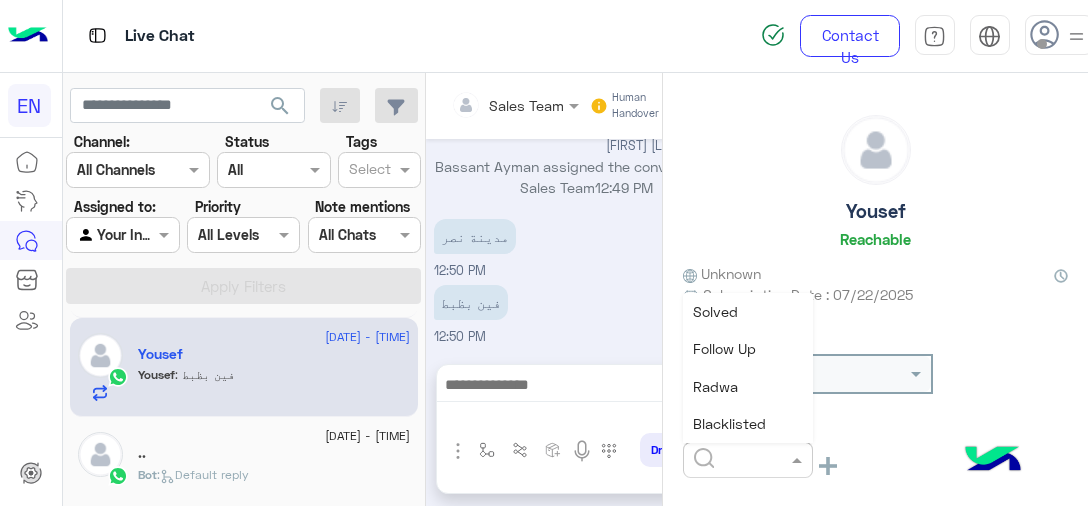 scroll, scrollTop: 100, scrollLeft: 0, axis: vertical 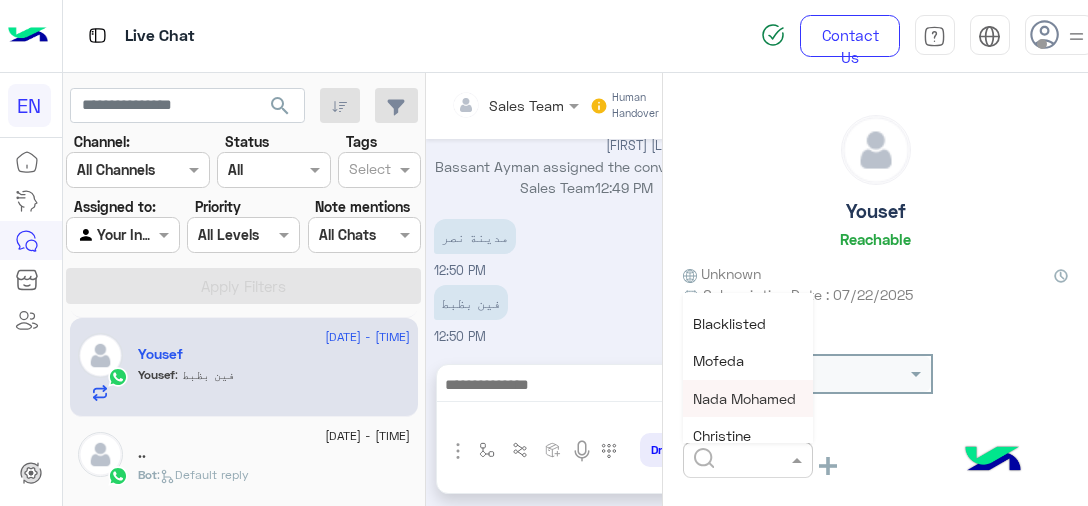 click on "Nada Mohamed" at bounding box center [744, 398] 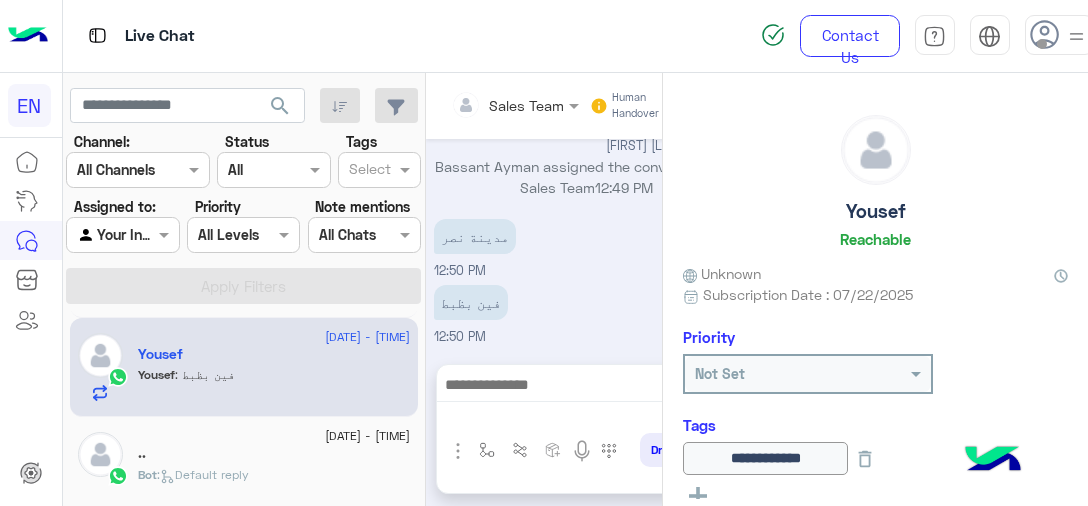 scroll, scrollTop: 300, scrollLeft: 0, axis: vertical 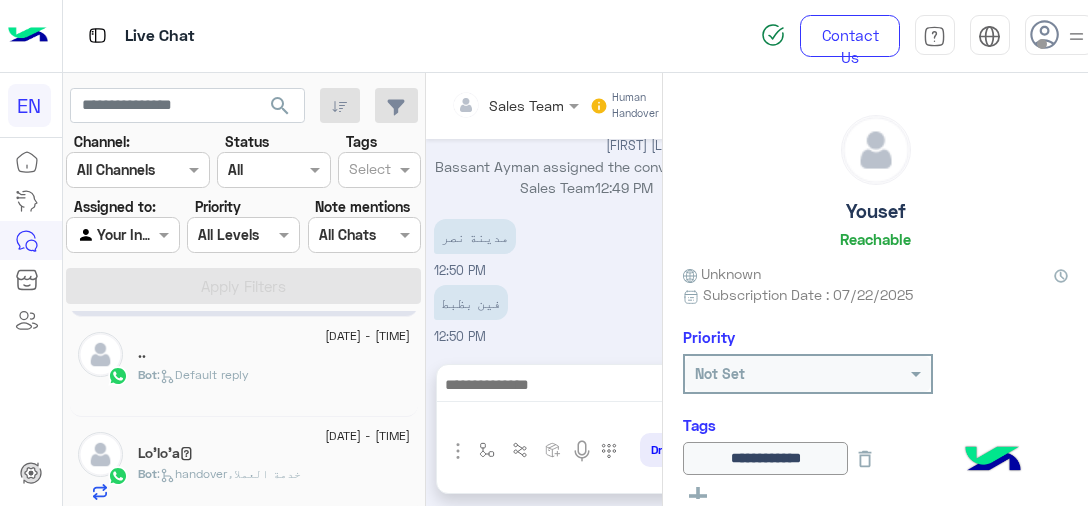 click on ".." 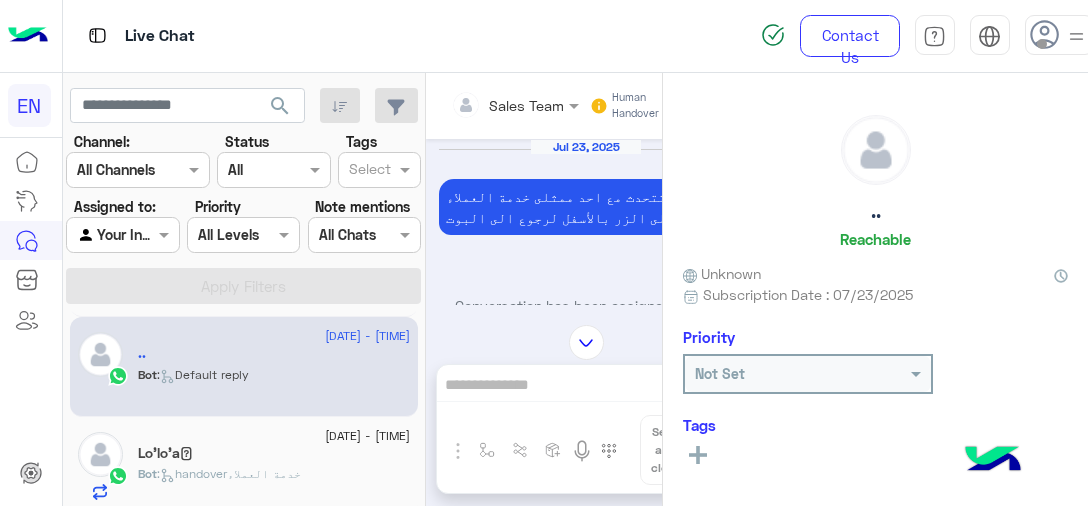 scroll, scrollTop: 761, scrollLeft: 0, axis: vertical 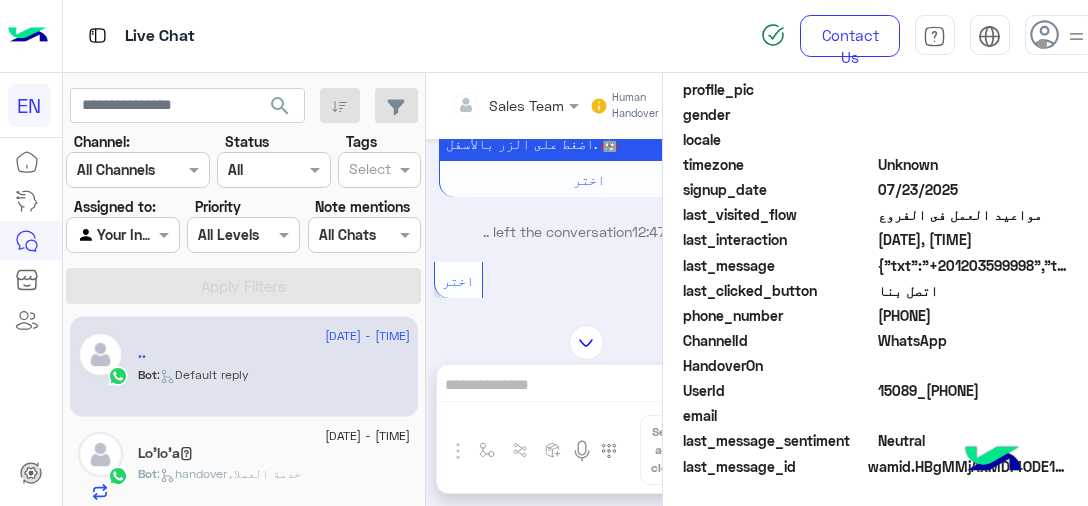 click on "[PHONE]" 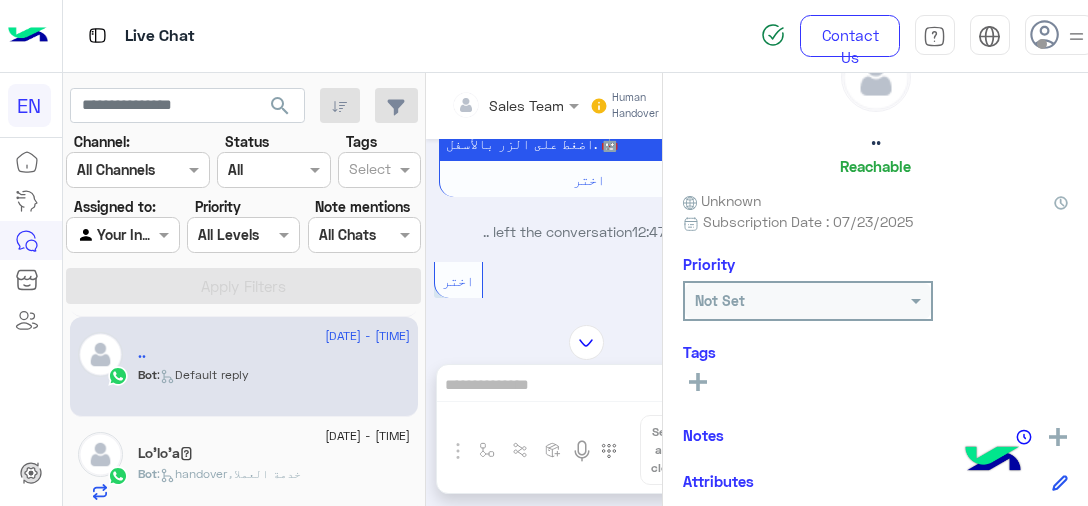scroll, scrollTop: 69, scrollLeft: 0, axis: vertical 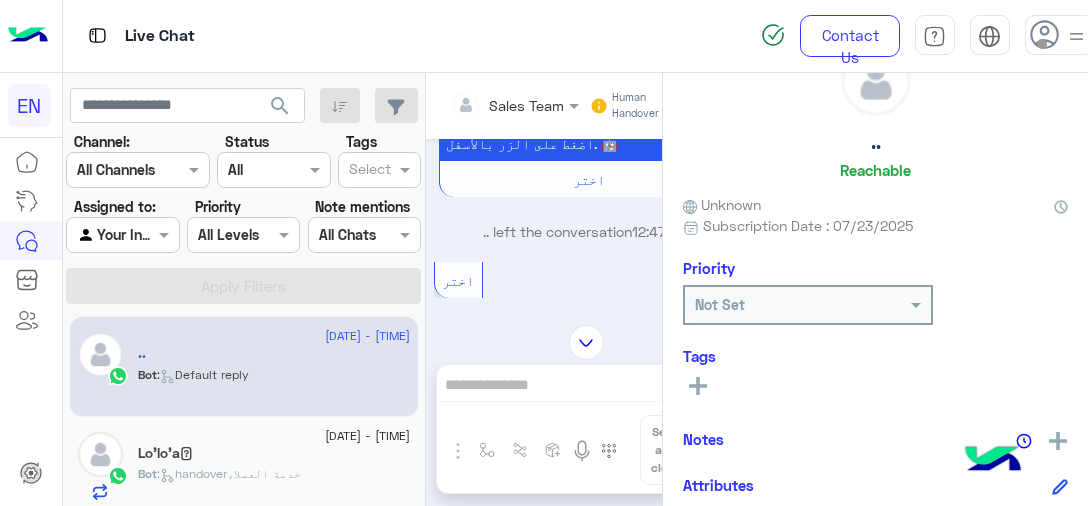 click on "..    Reachable" 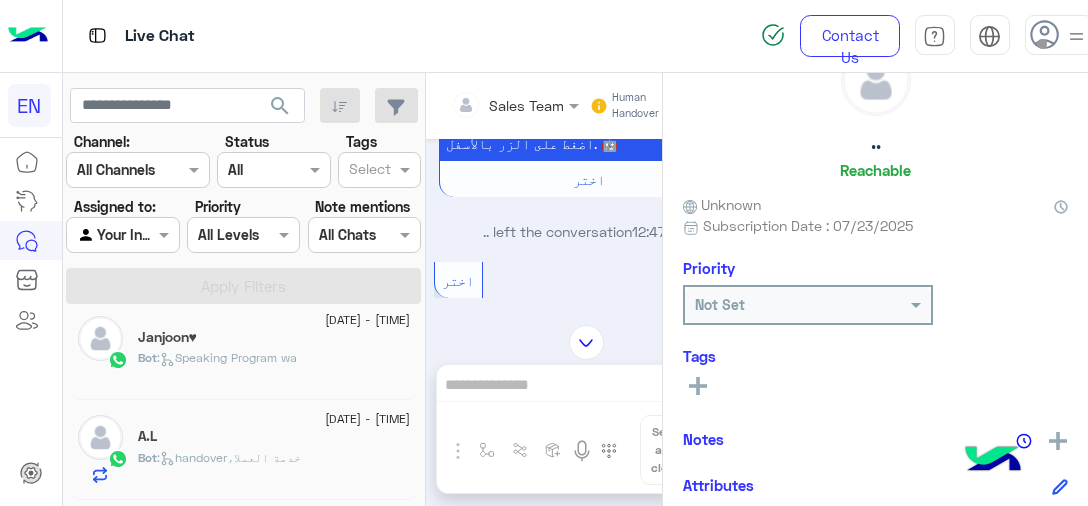 scroll, scrollTop: 0, scrollLeft: 0, axis: both 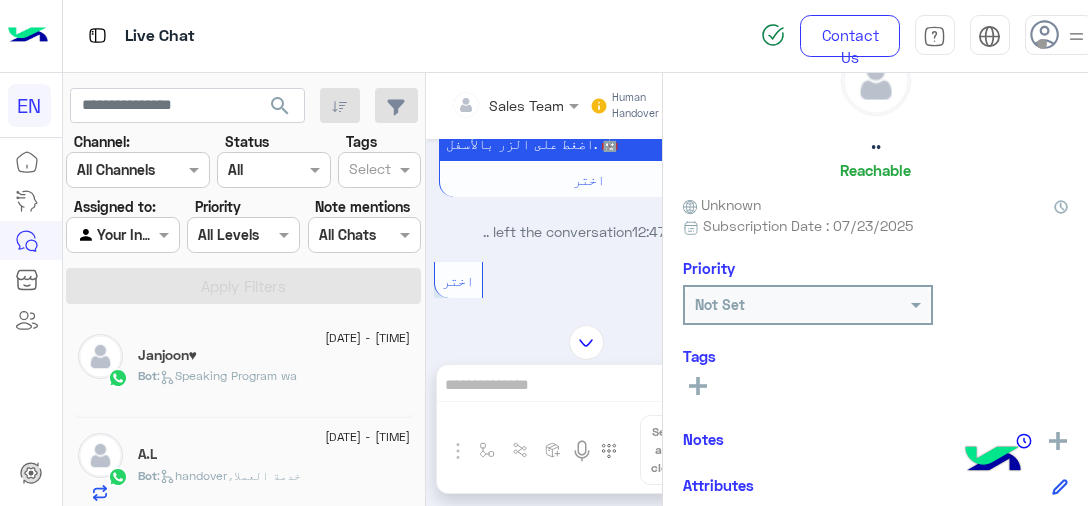click 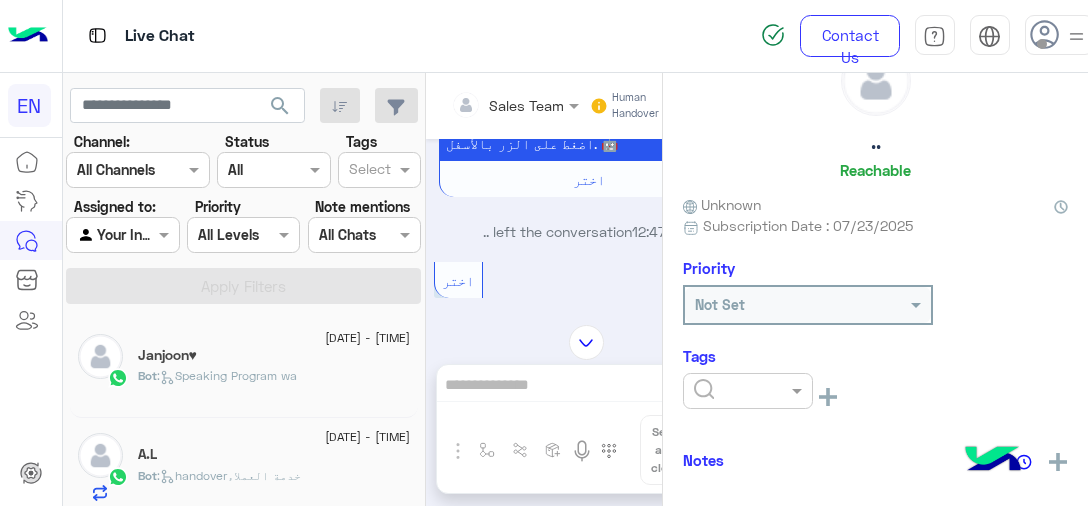 click 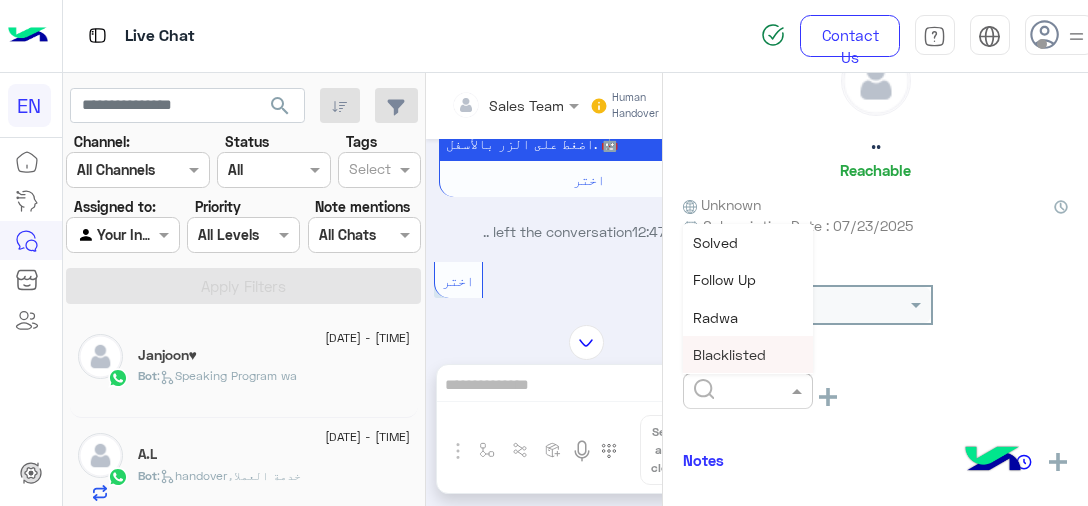 scroll, scrollTop: 100, scrollLeft: 0, axis: vertical 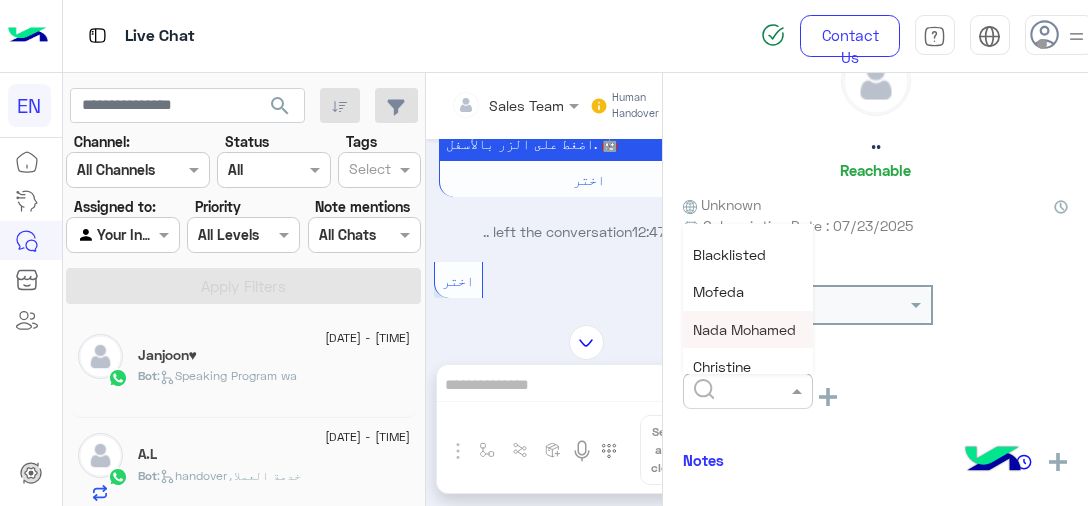 click on "Nada Mohamed" at bounding box center (744, 329) 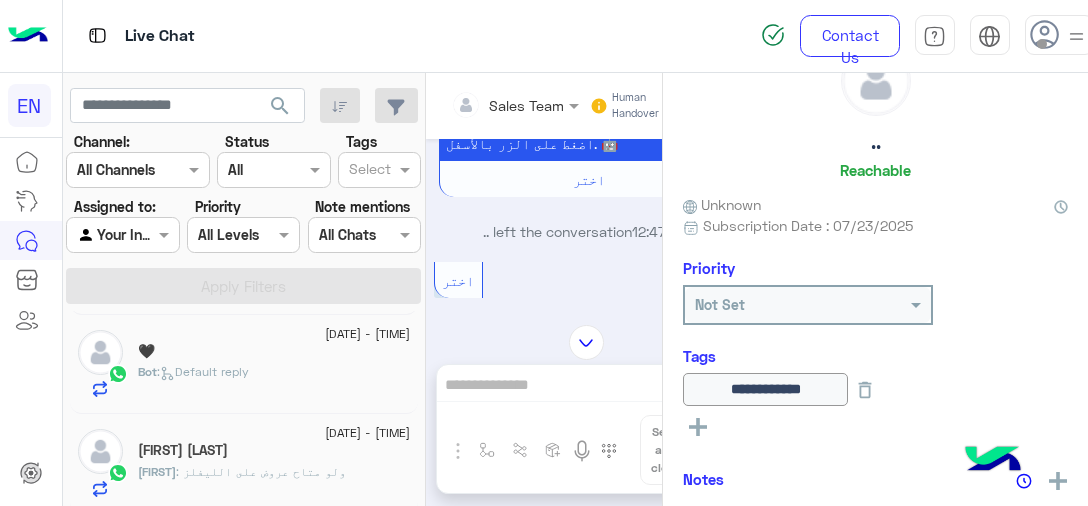 scroll, scrollTop: 1000, scrollLeft: 0, axis: vertical 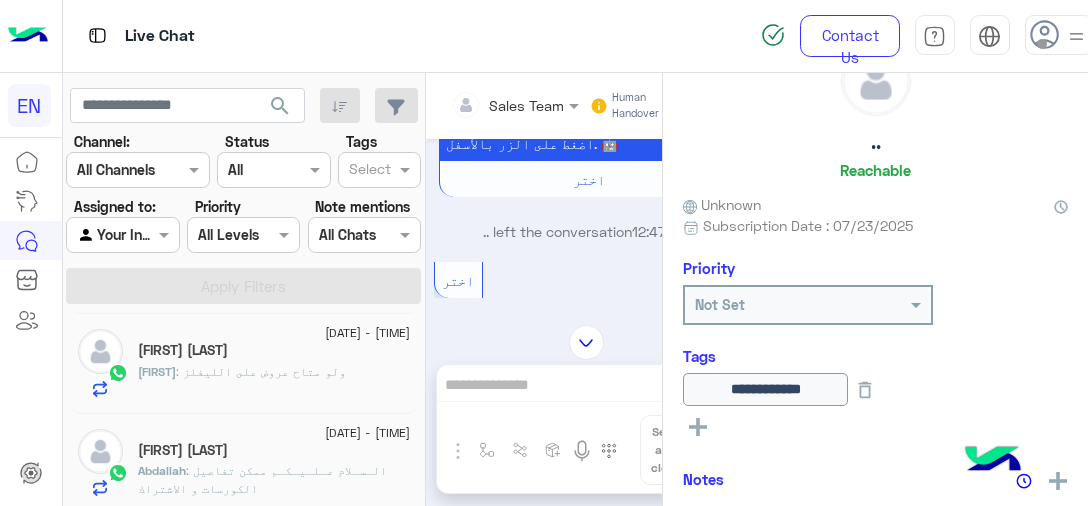 click on "[FIRST] : ولو متاح عروض على الليفلز" 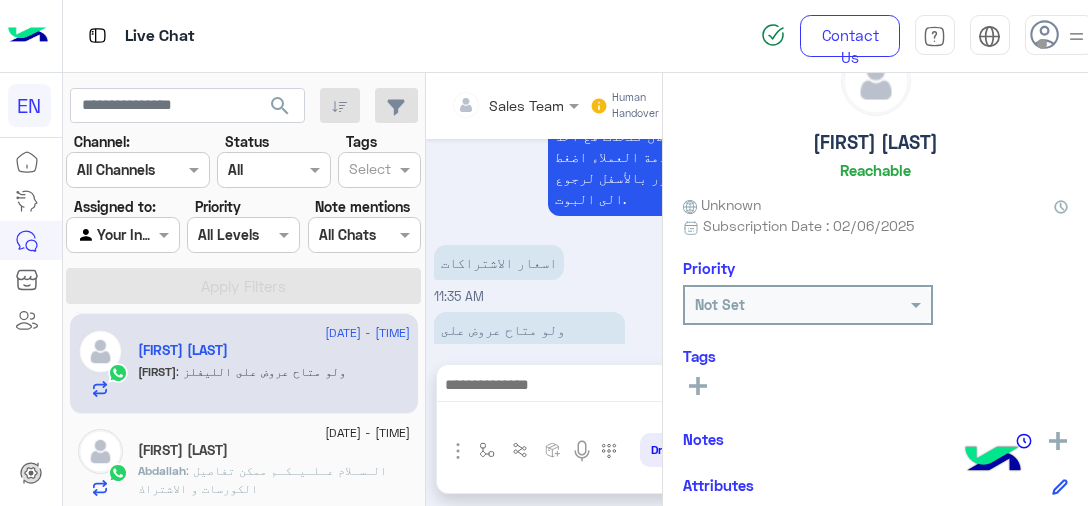 scroll, scrollTop: 710, scrollLeft: 0, axis: vertical 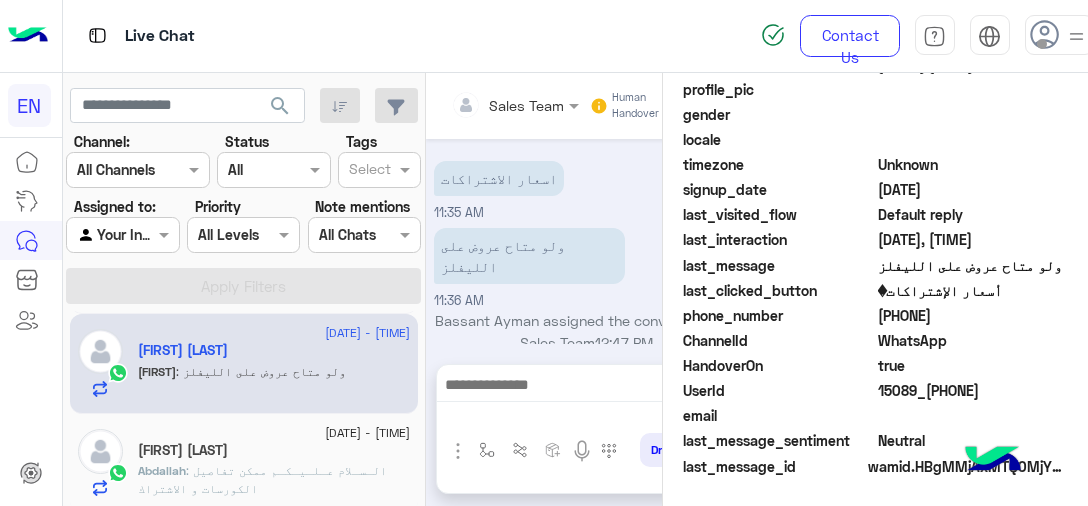 click on "[PHONE]" 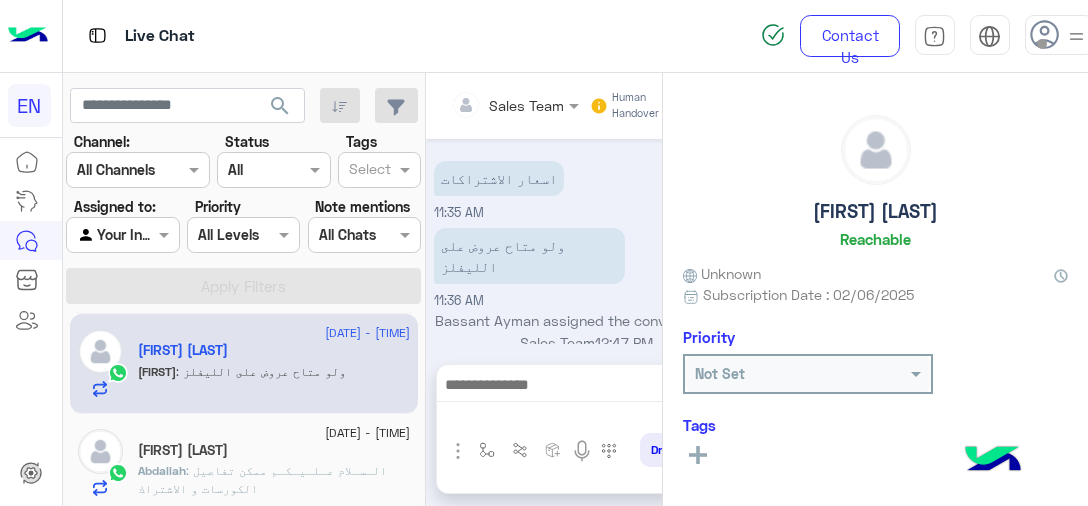 click 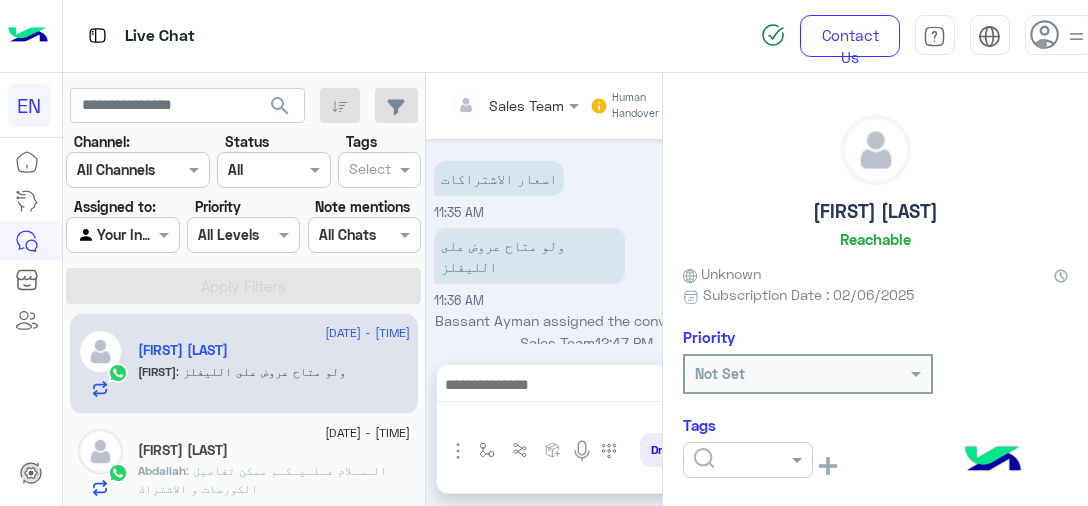 click 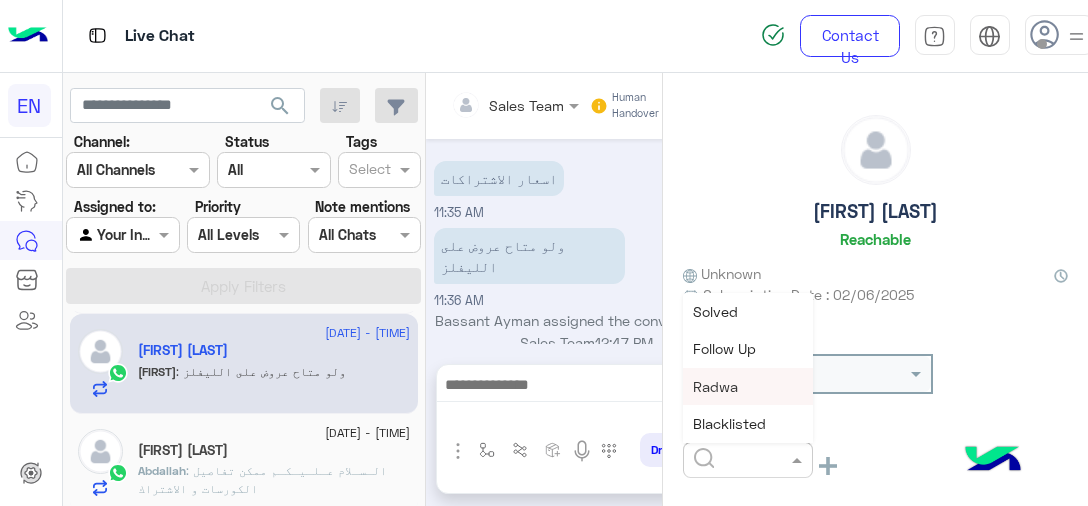 scroll, scrollTop: 100, scrollLeft: 0, axis: vertical 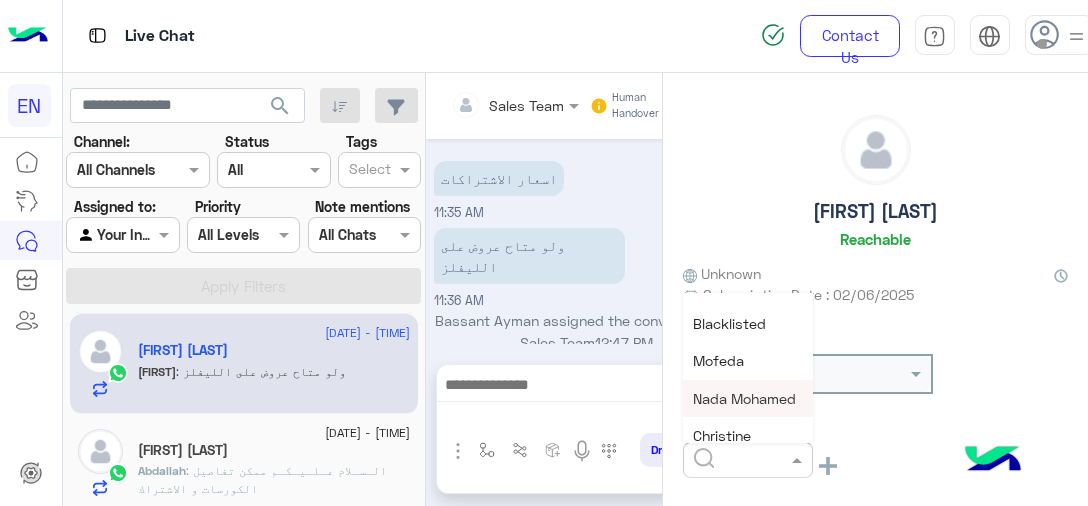 click on "Nada Mohamed" at bounding box center (748, 398) 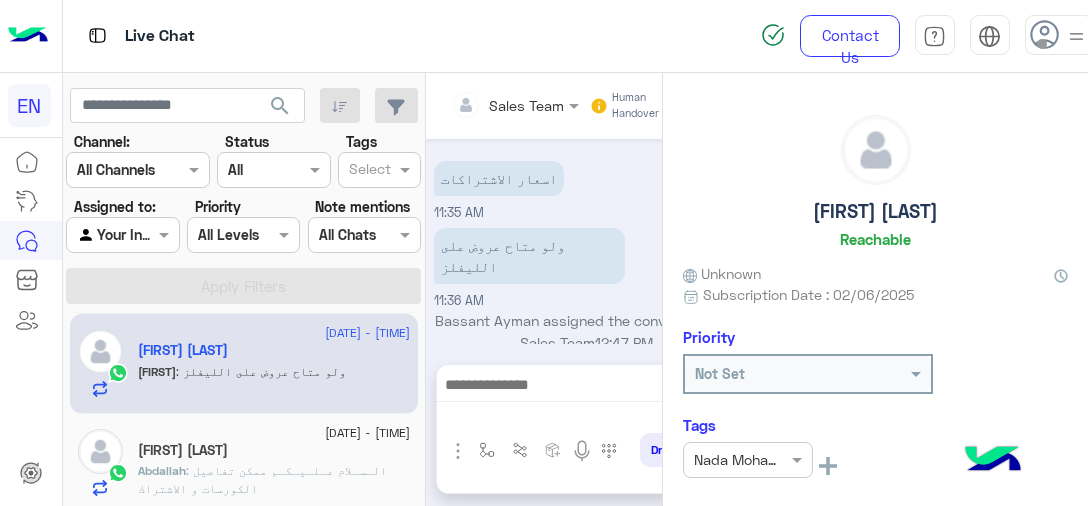 click on "[FIRST] : الـسـلام عـلـيـكـم
ممكن تفاصيل الكورسات و الاشتراك" 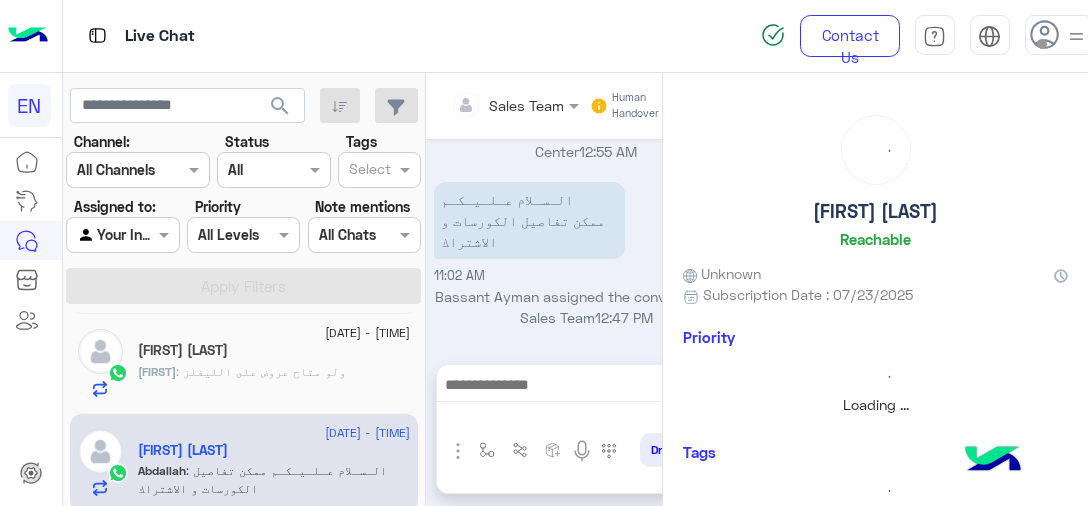 scroll, scrollTop: 360, scrollLeft: 0, axis: vertical 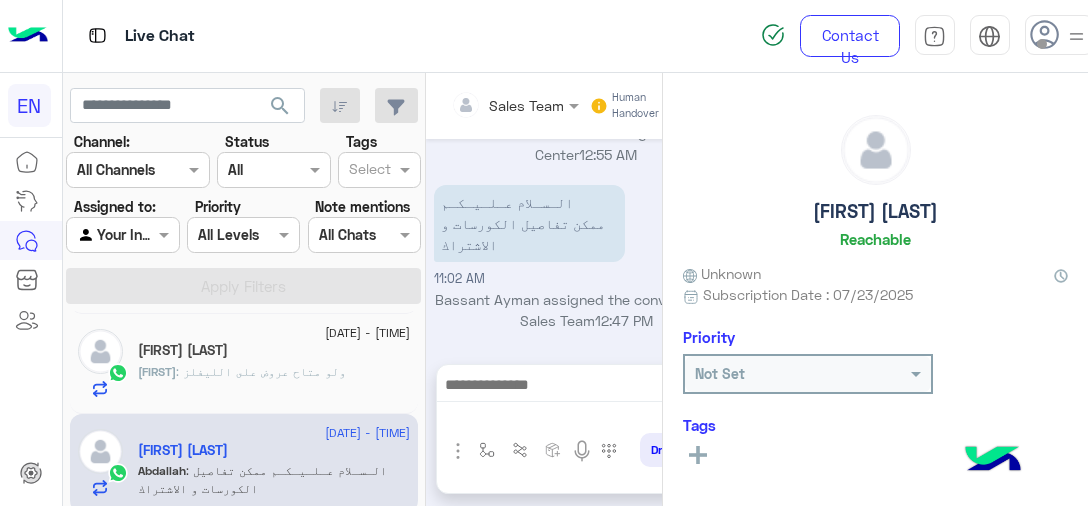 drag, startPoint x: 277, startPoint y: 467, endPoint x: 548, endPoint y: 452, distance: 271.41483 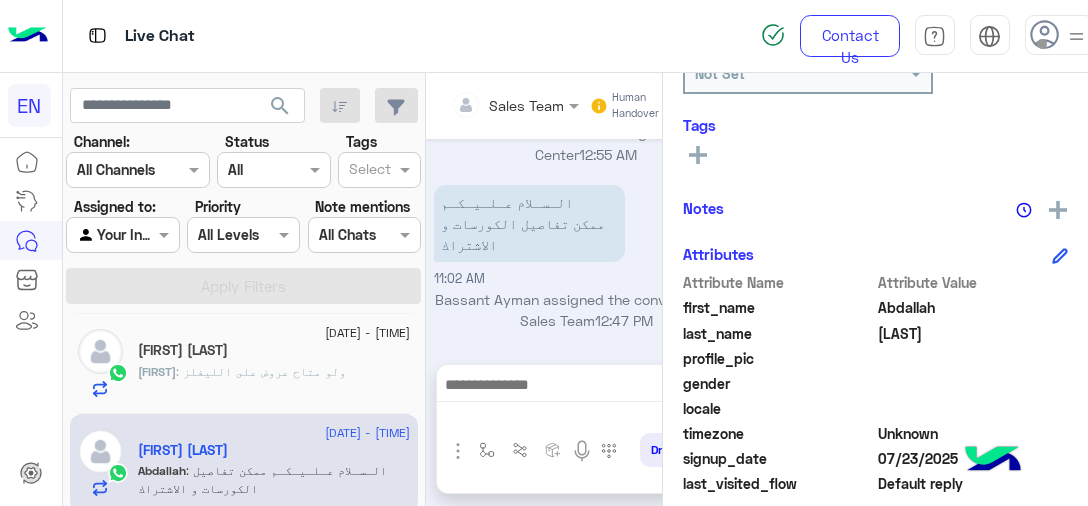 scroll, scrollTop: 500, scrollLeft: 0, axis: vertical 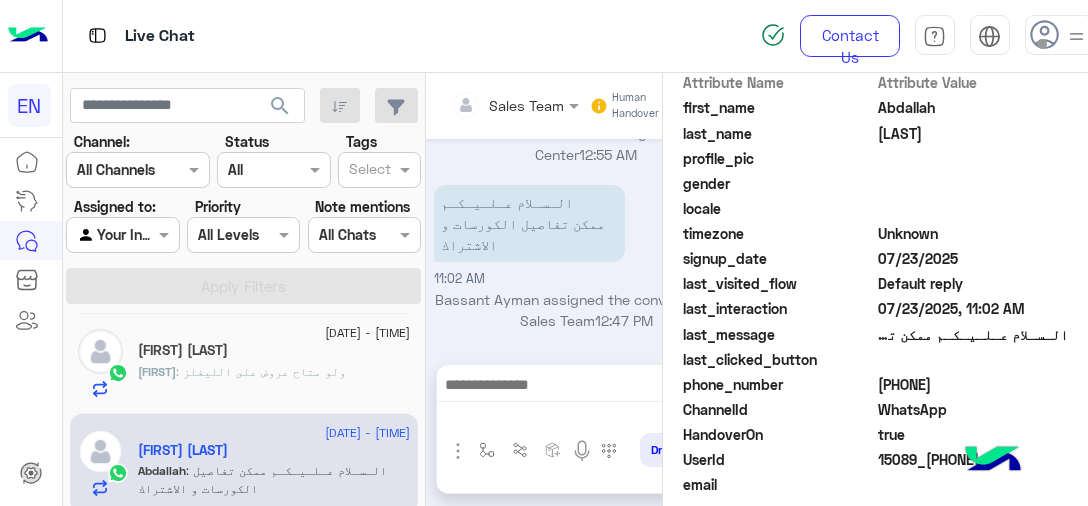 click on "[PHONE]" 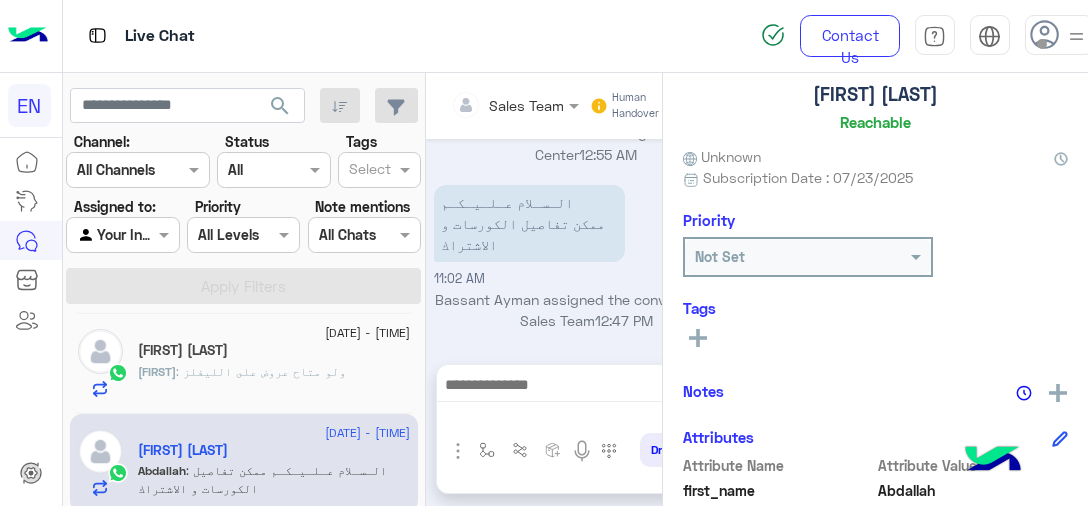 scroll, scrollTop: 0, scrollLeft: 0, axis: both 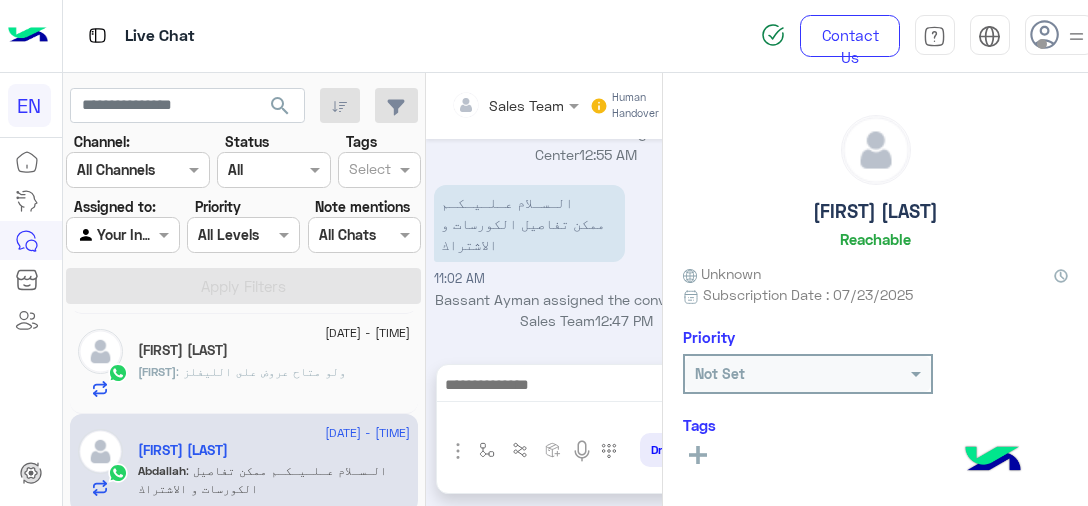 click on "Tags   See All" 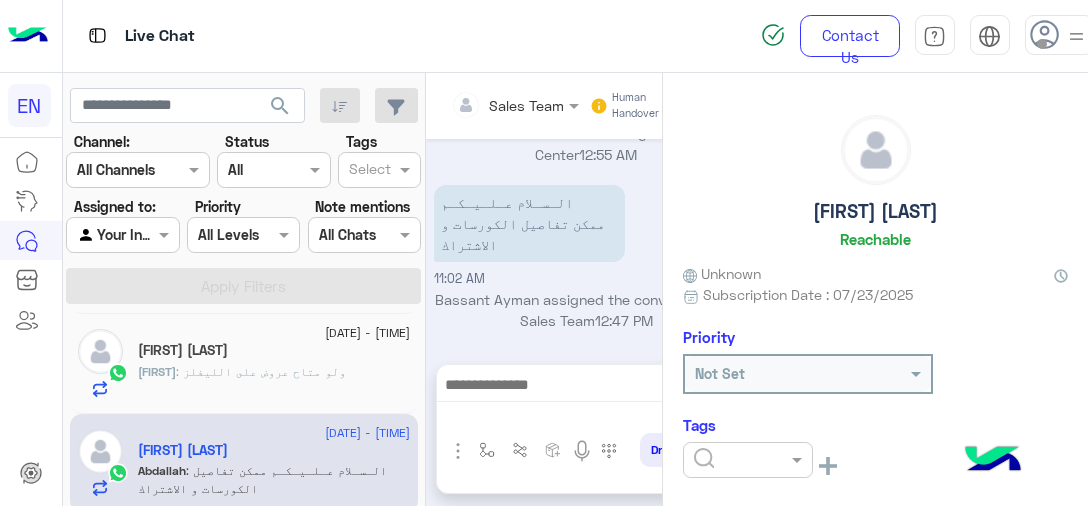 click 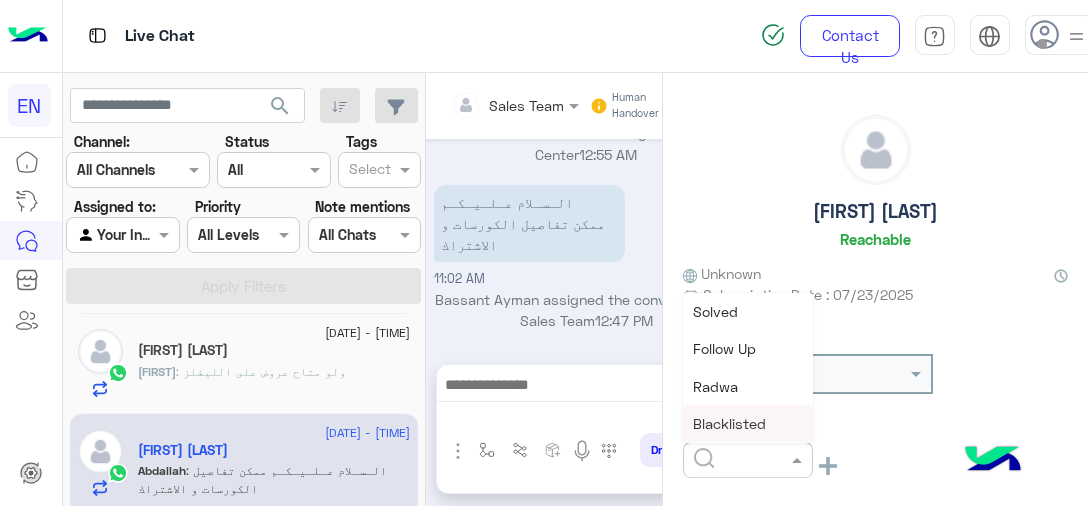 scroll, scrollTop: 100, scrollLeft: 0, axis: vertical 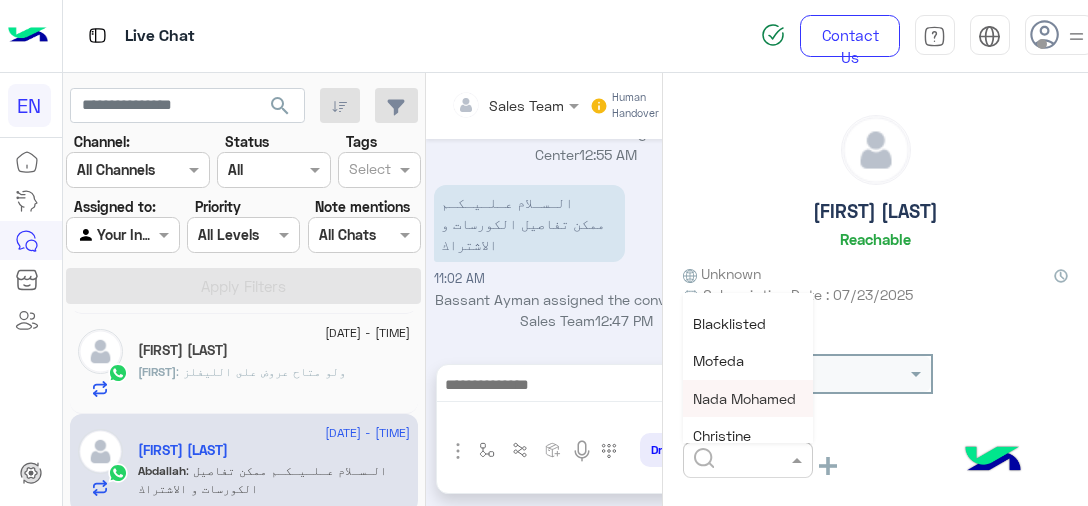 click on "Nada Mohamed" at bounding box center (744, 398) 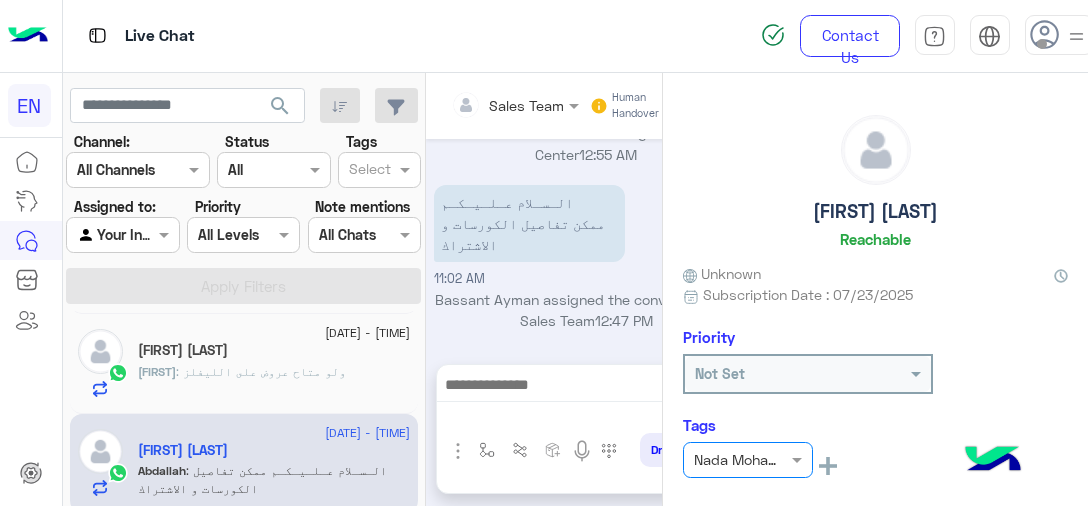 click on "[FIRST]" 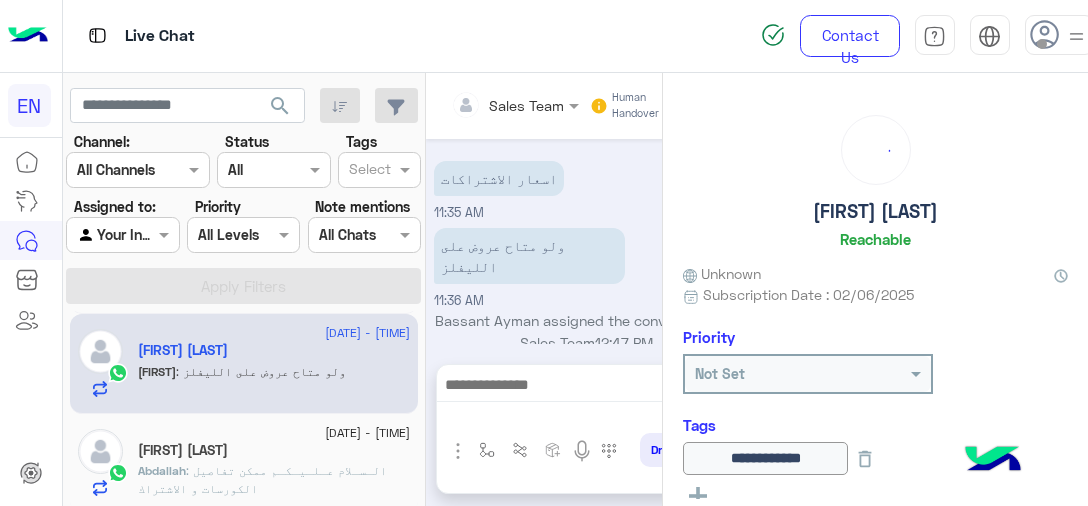 scroll, scrollTop: 710, scrollLeft: 0, axis: vertical 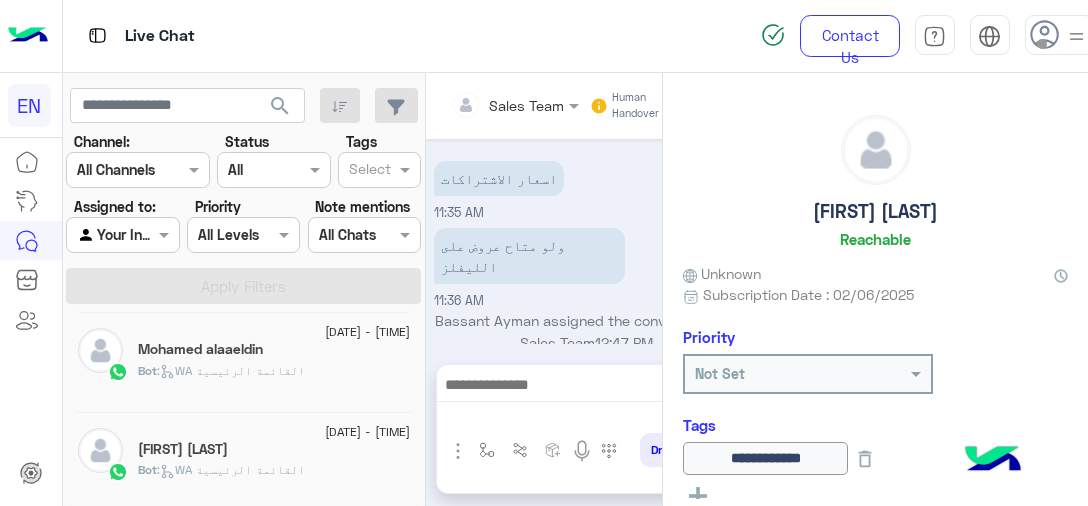 click on "Bot :   WA القائمة الرئيسية" 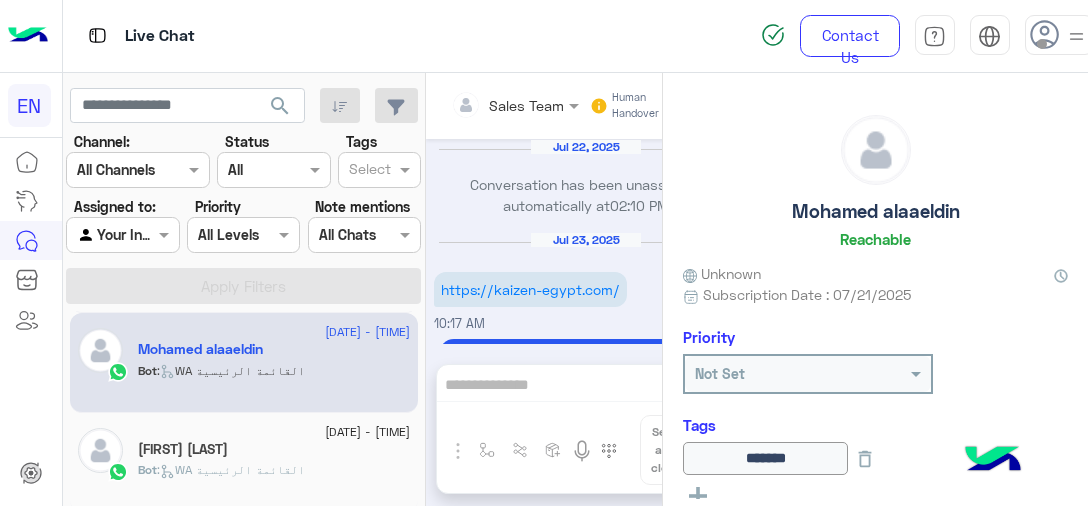scroll, scrollTop: 749, scrollLeft: 0, axis: vertical 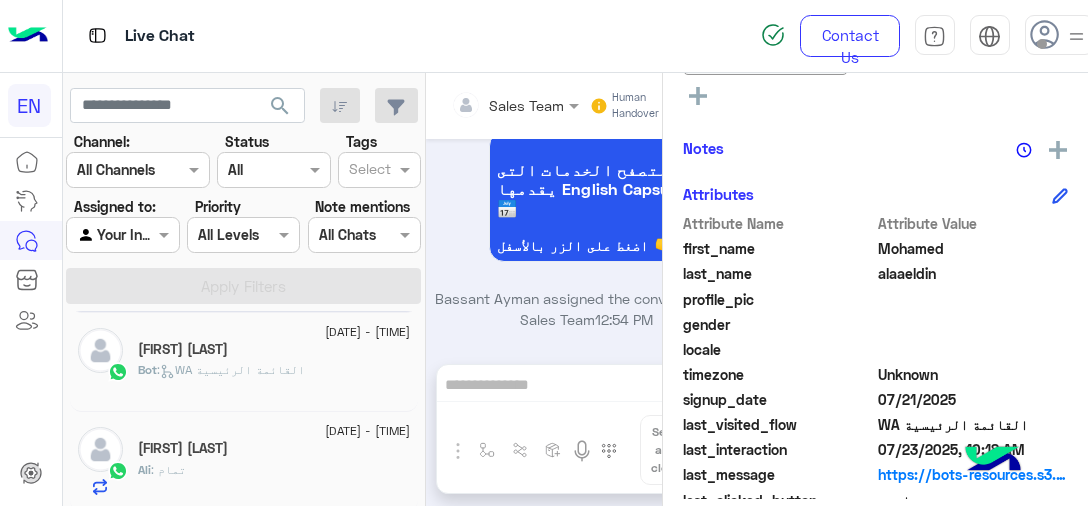 click on "Bot :   WA القائمة الرئيسية" 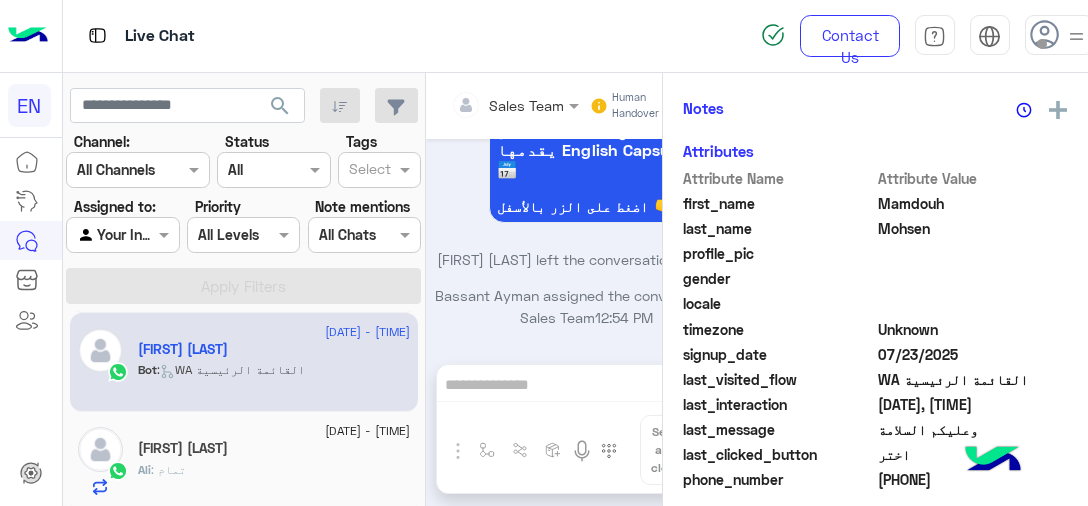 scroll, scrollTop: 466, scrollLeft: 0, axis: vertical 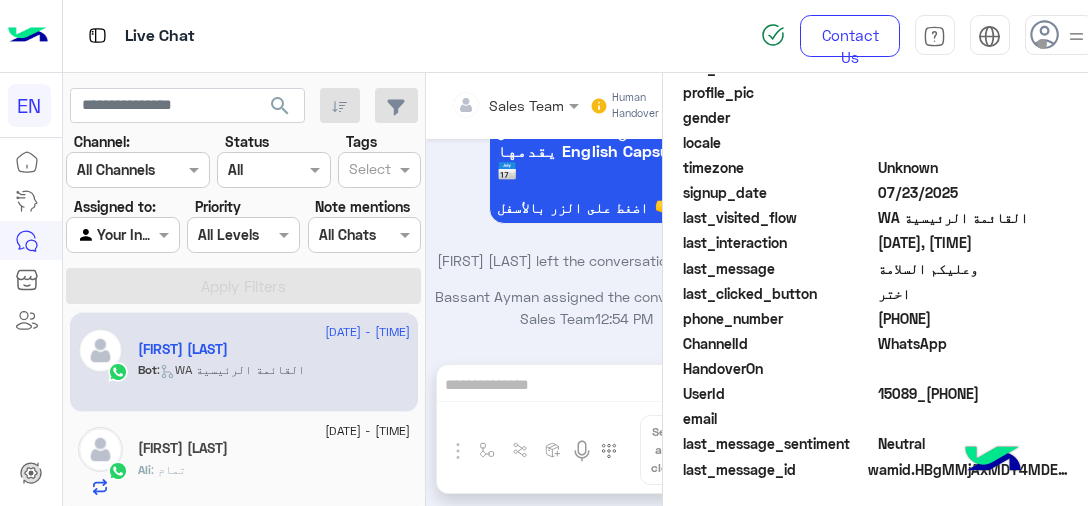drag, startPoint x: 880, startPoint y: 319, endPoint x: 983, endPoint y: 308, distance: 103.58572 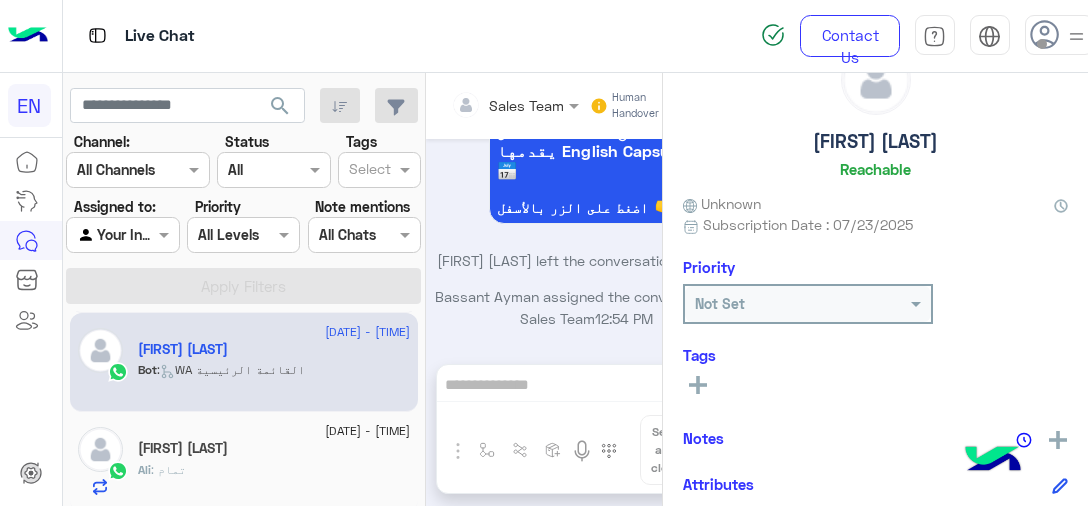 scroll, scrollTop: 66, scrollLeft: 0, axis: vertical 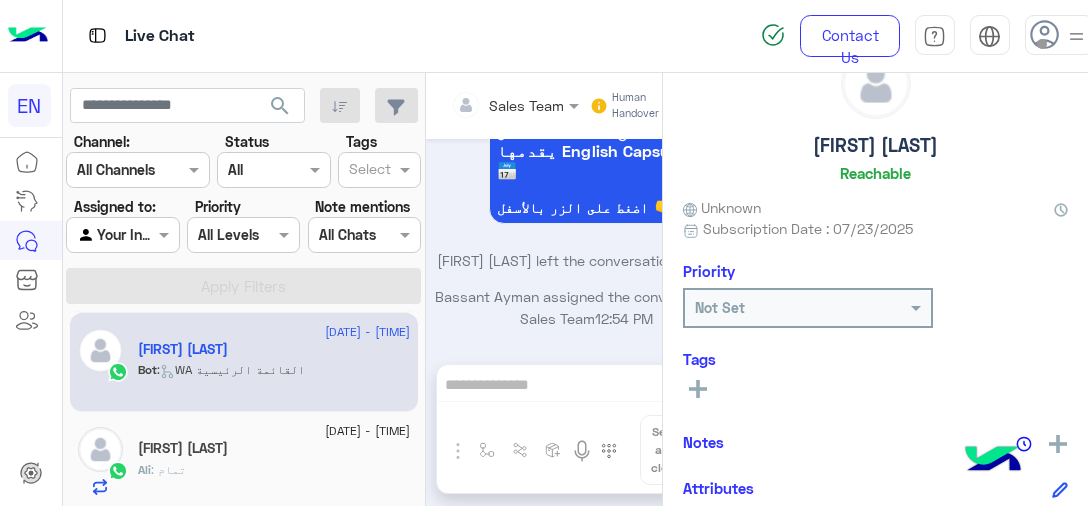click 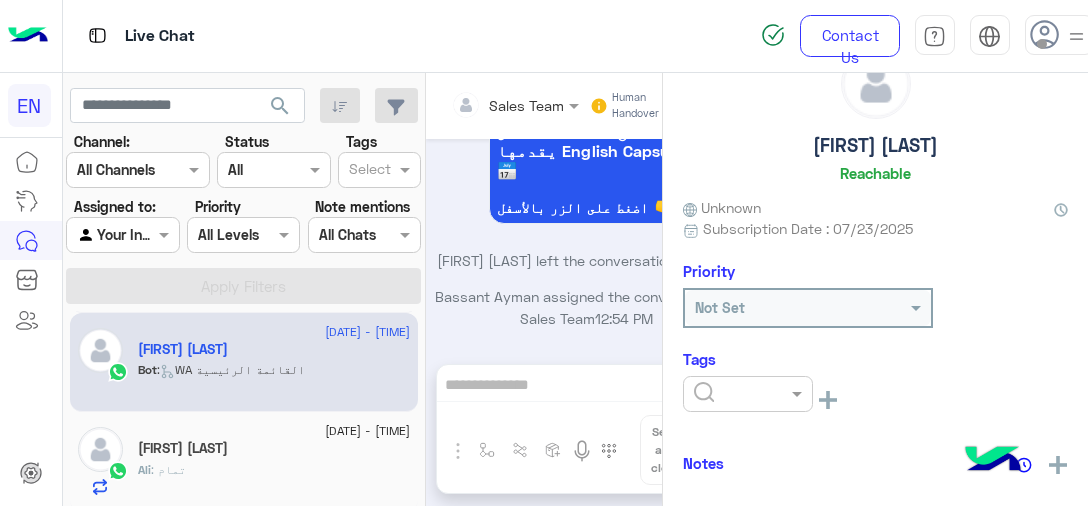 click 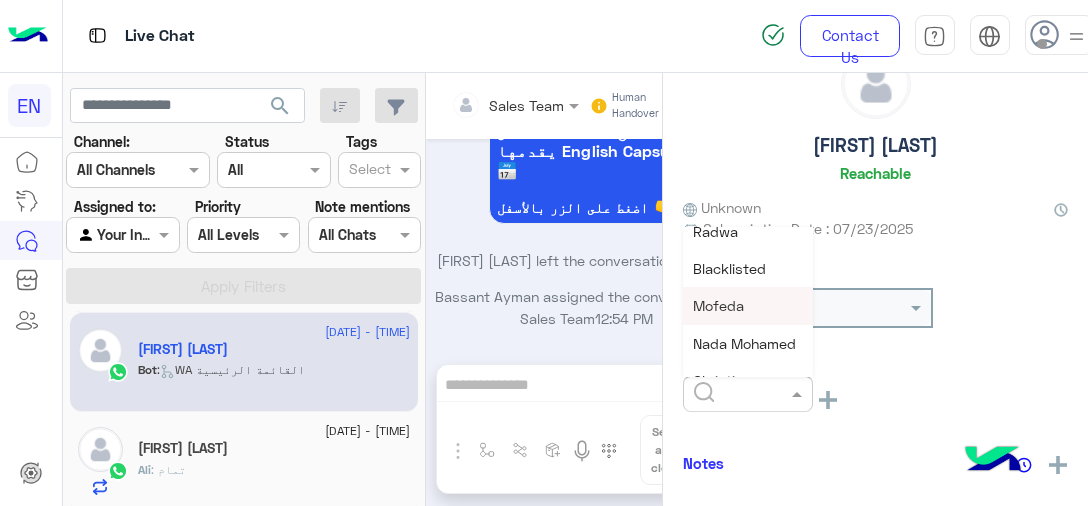 scroll, scrollTop: 100, scrollLeft: 0, axis: vertical 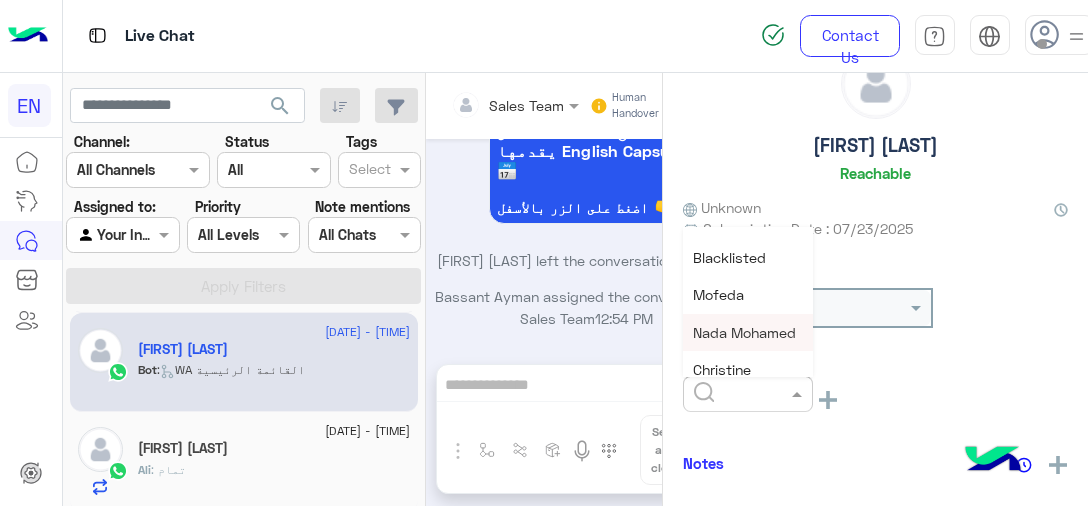 click on "Nada Mohamed" at bounding box center [748, 332] 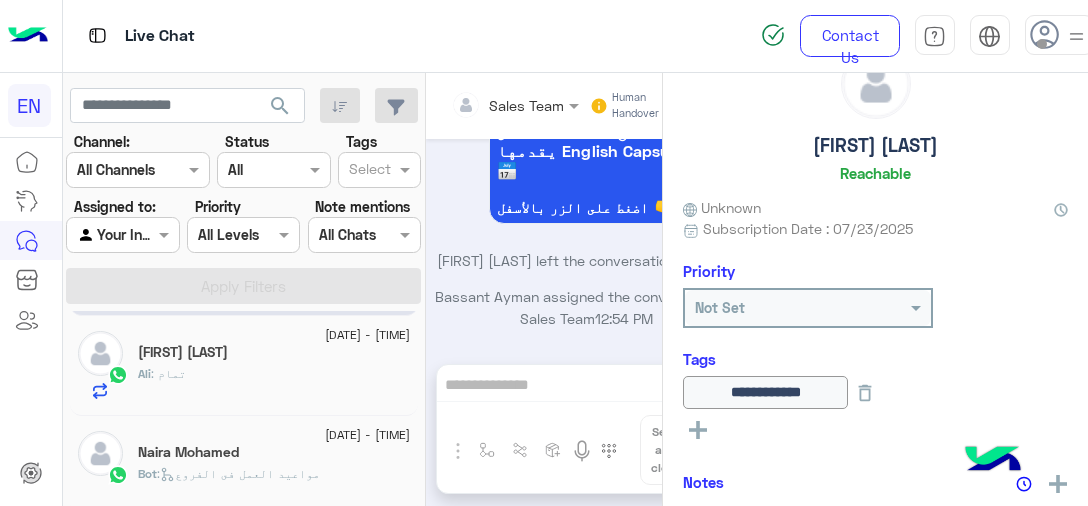 scroll, scrollTop: 1400, scrollLeft: 0, axis: vertical 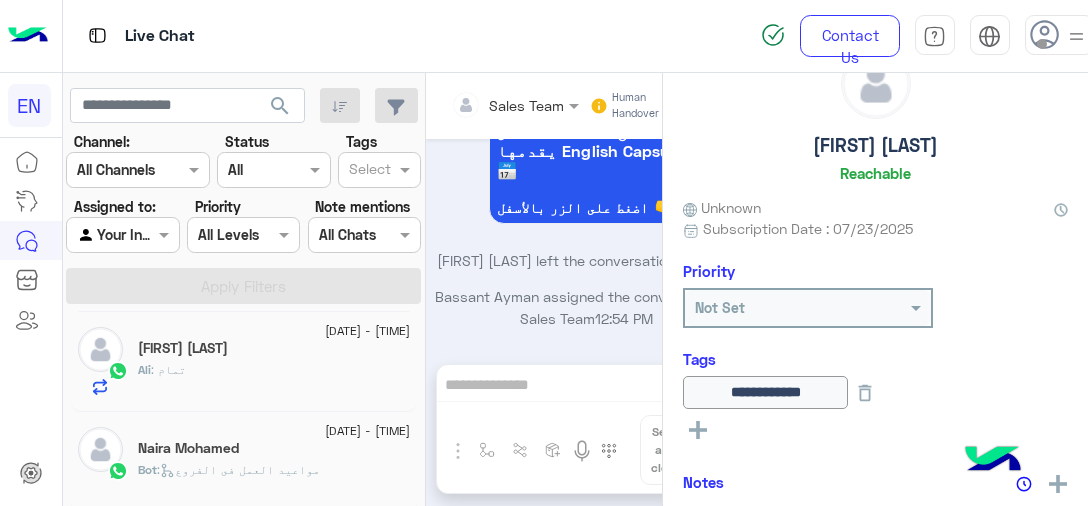 click on "Naira Mohamed" 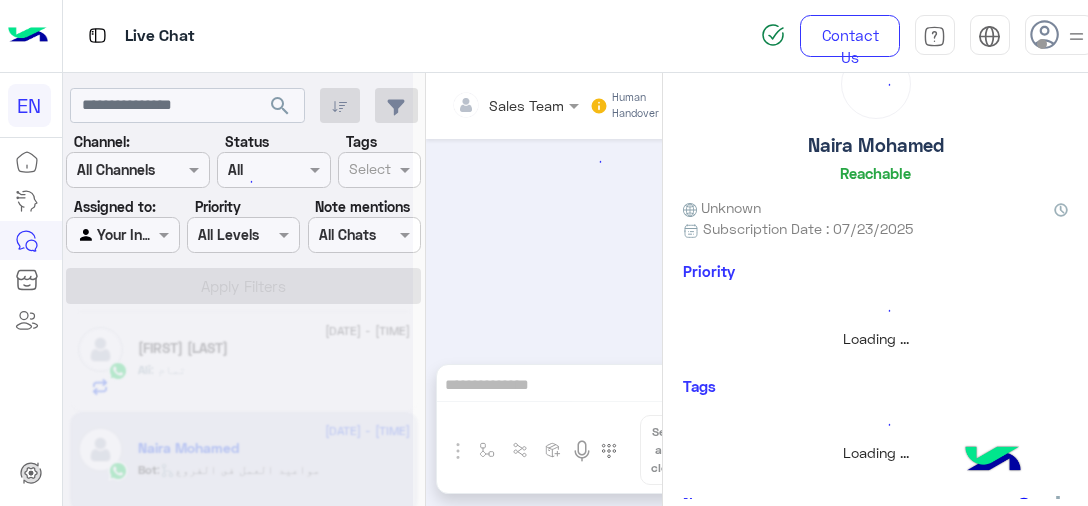 click on "Ali : تمام" 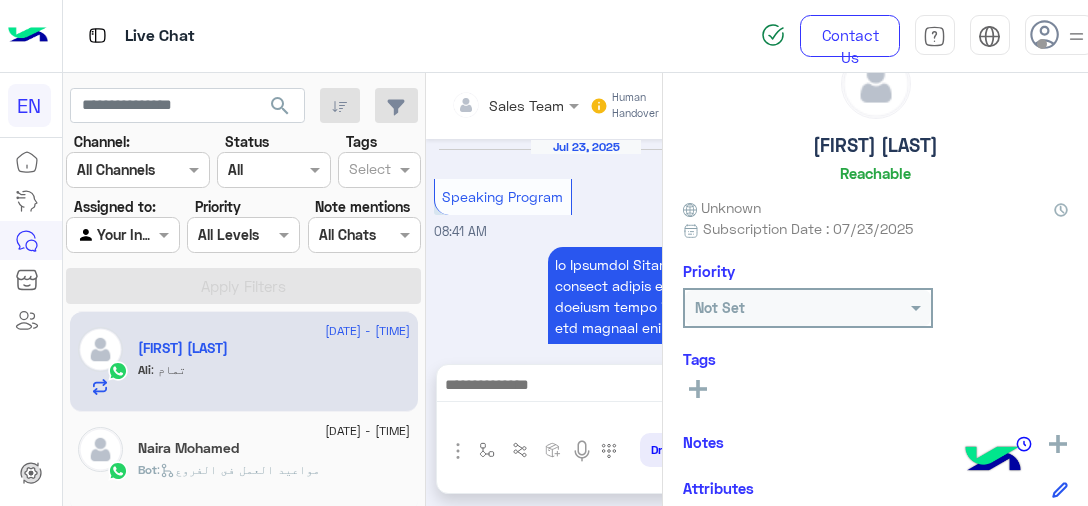 scroll, scrollTop: 1911, scrollLeft: 0, axis: vertical 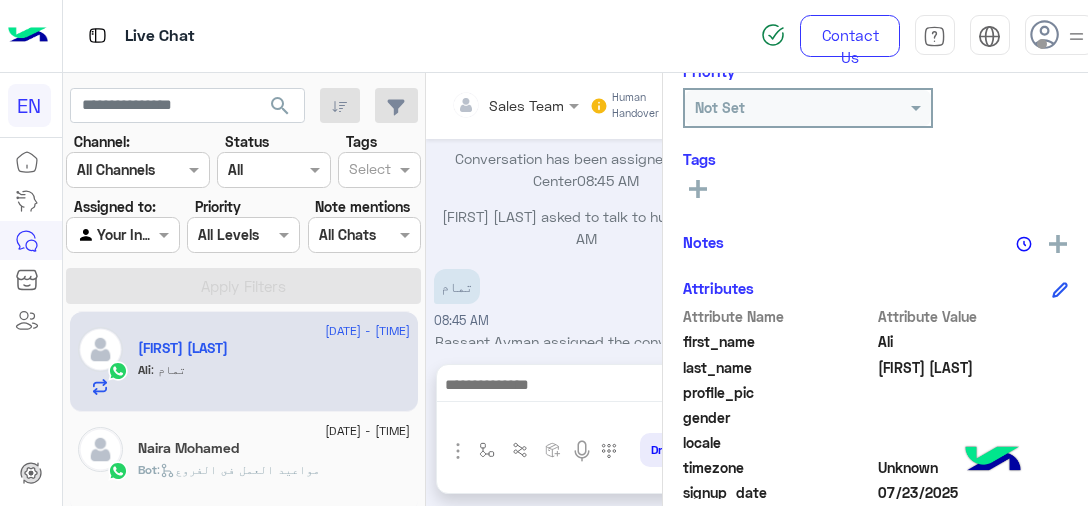 click on "Naira Mohamed" 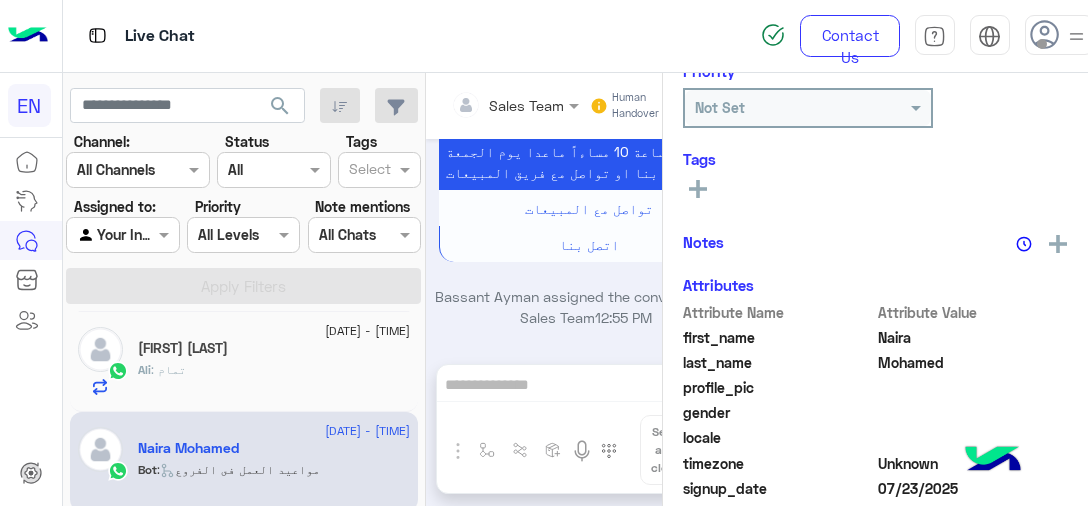scroll, scrollTop: 1253, scrollLeft: 0, axis: vertical 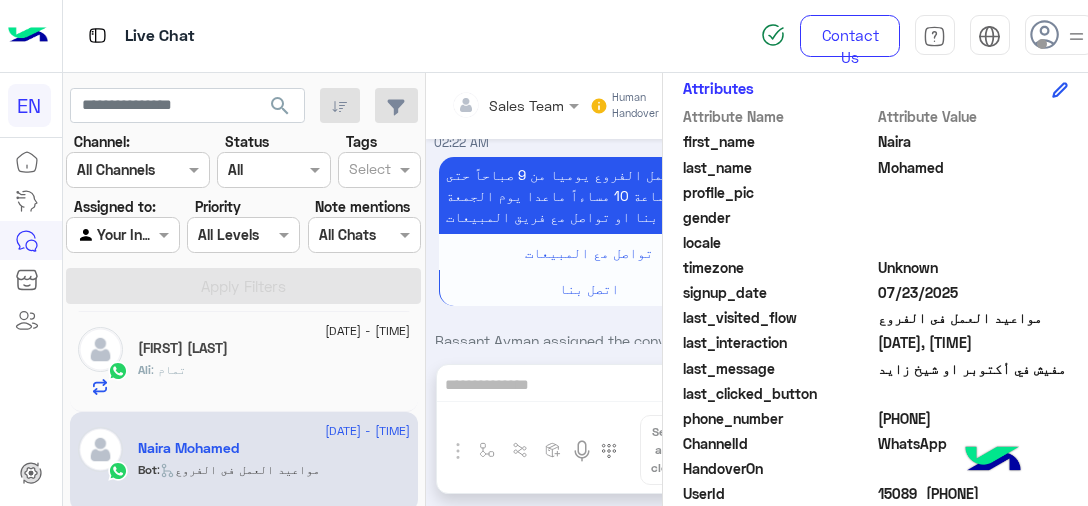 click on "Ali : تمام" 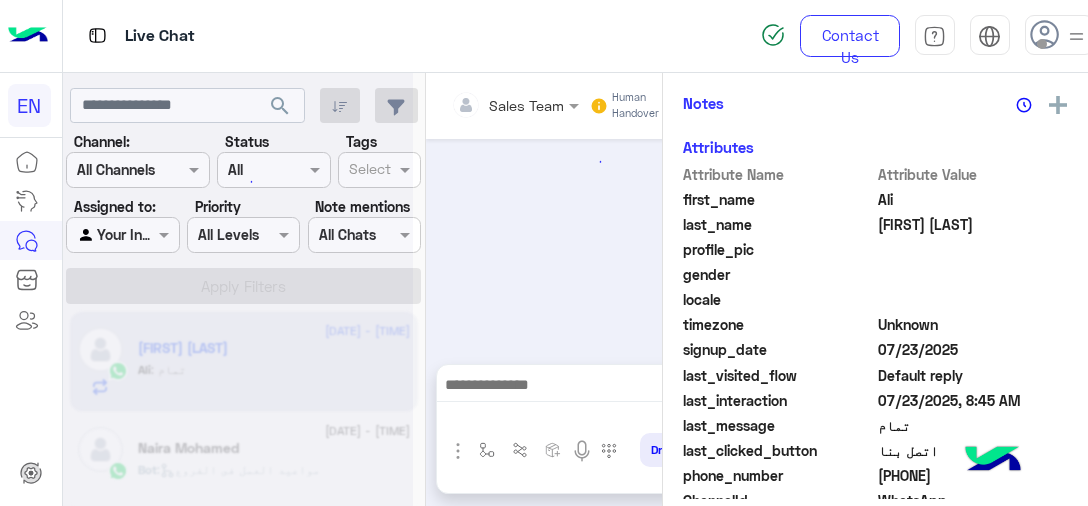 scroll, scrollTop: 466, scrollLeft: 0, axis: vertical 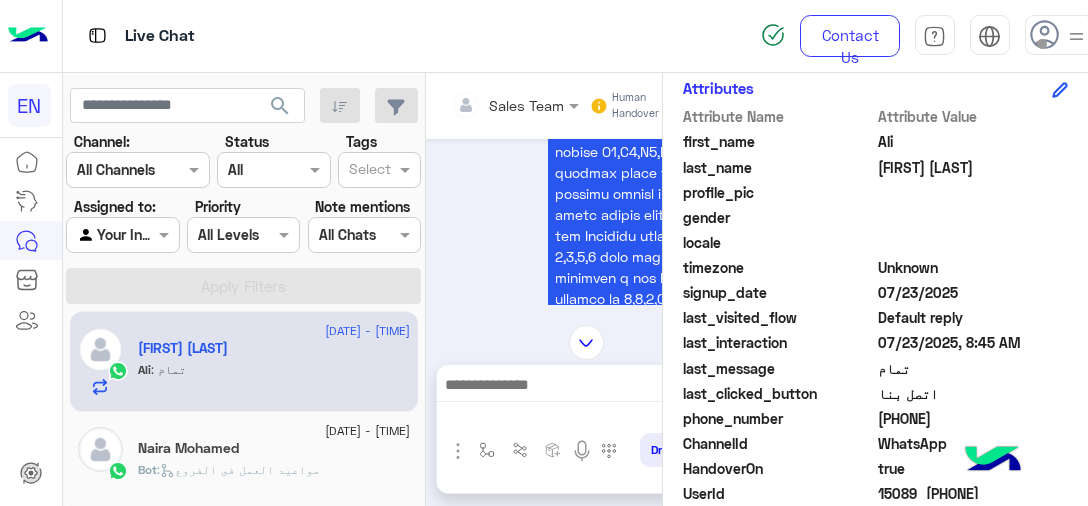 click on "[PHONE]" 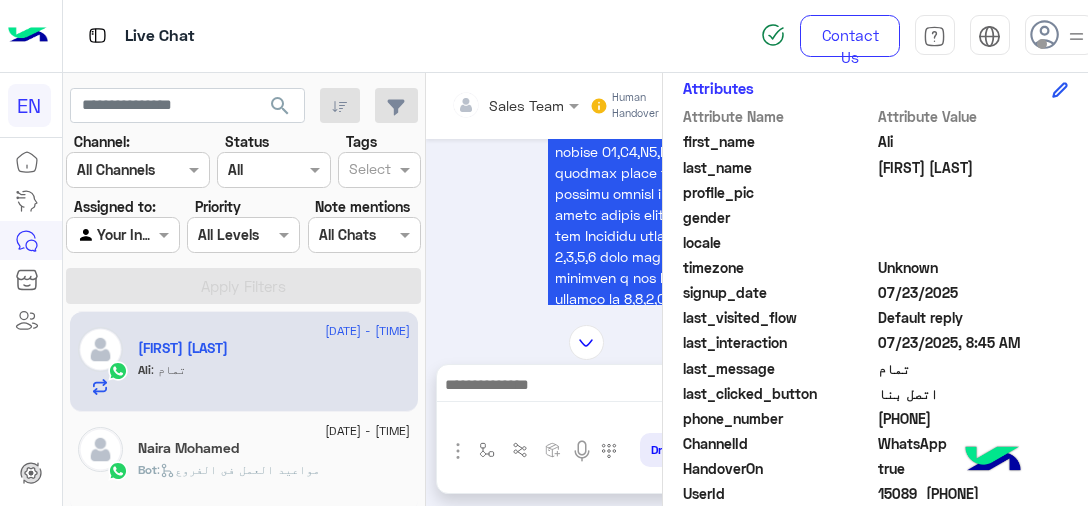 scroll, scrollTop: 566, scrollLeft: 0, axis: vertical 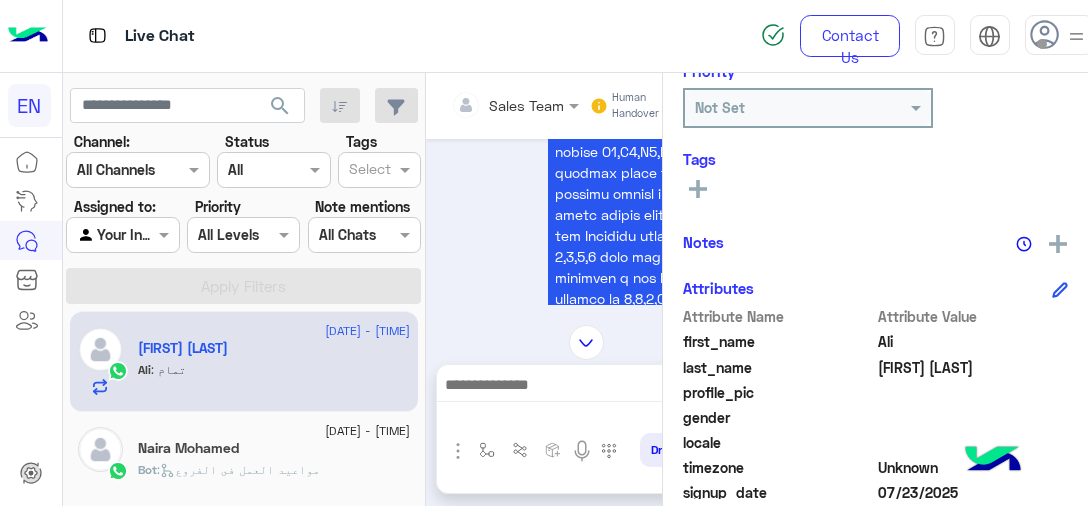 click on "Ali" 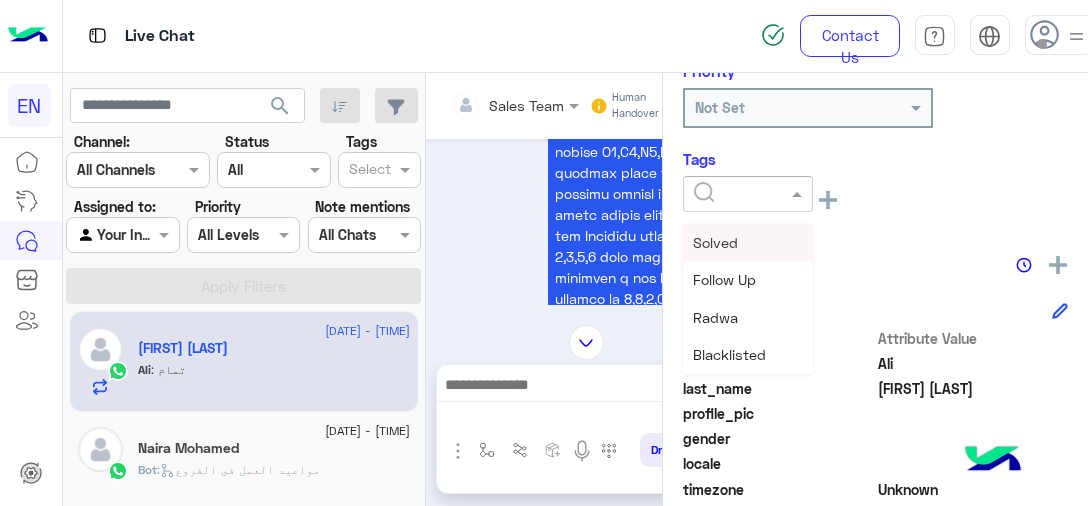 click 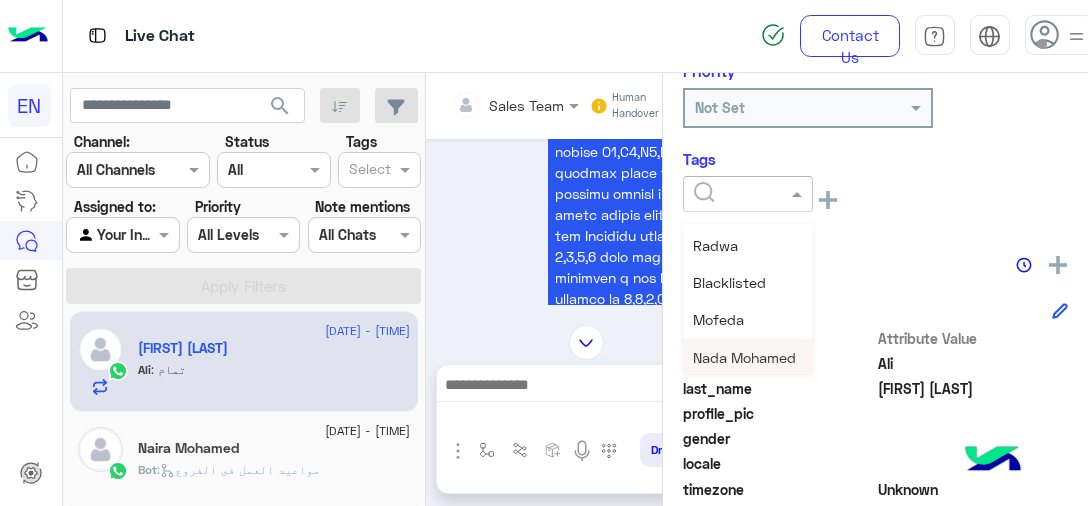 scroll, scrollTop: 100, scrollLeft: 0, axis: vertical 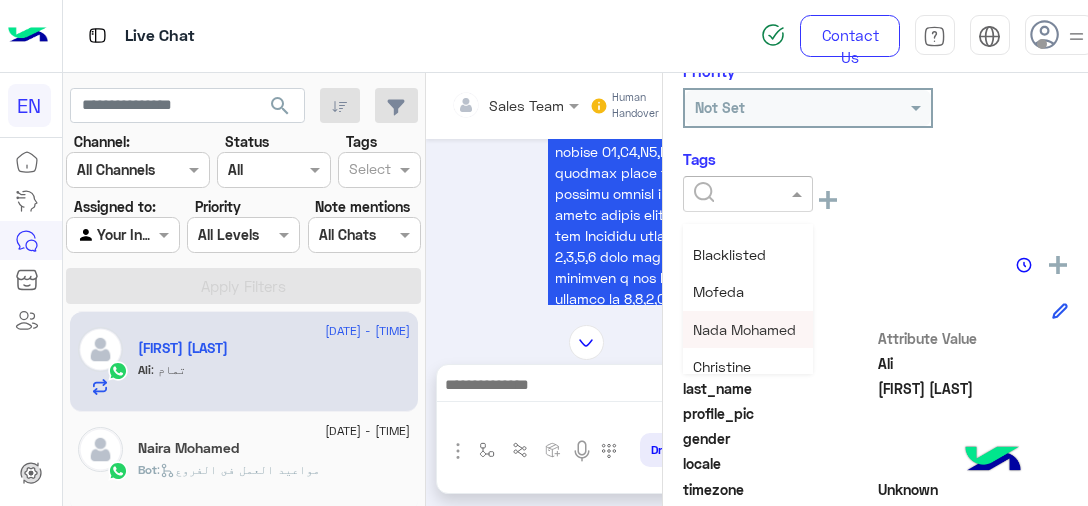 click on "Nada Mohamed" at bounding box center (748, 329) 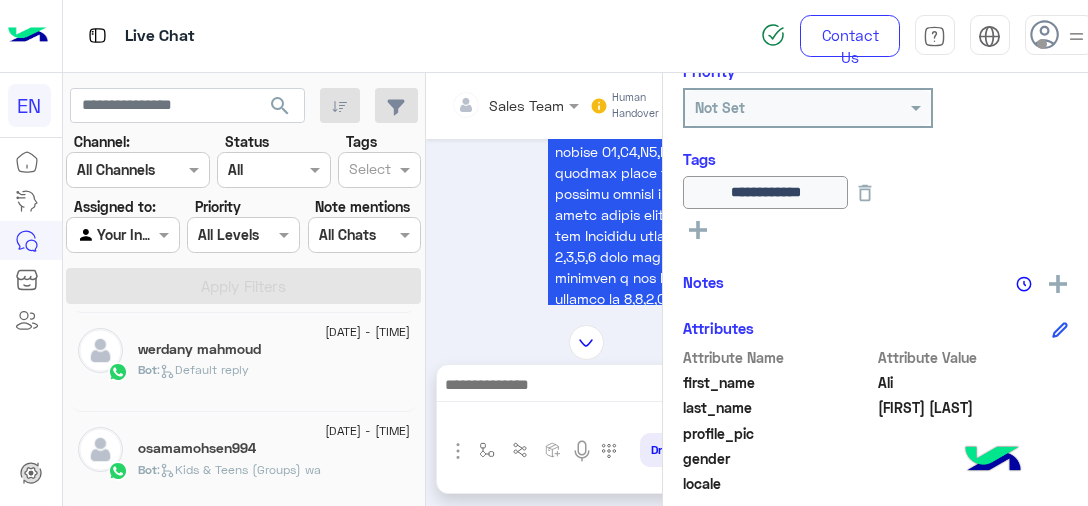 scroll, scrollTop: 9, scrollLeft: 0, axis: vertical 